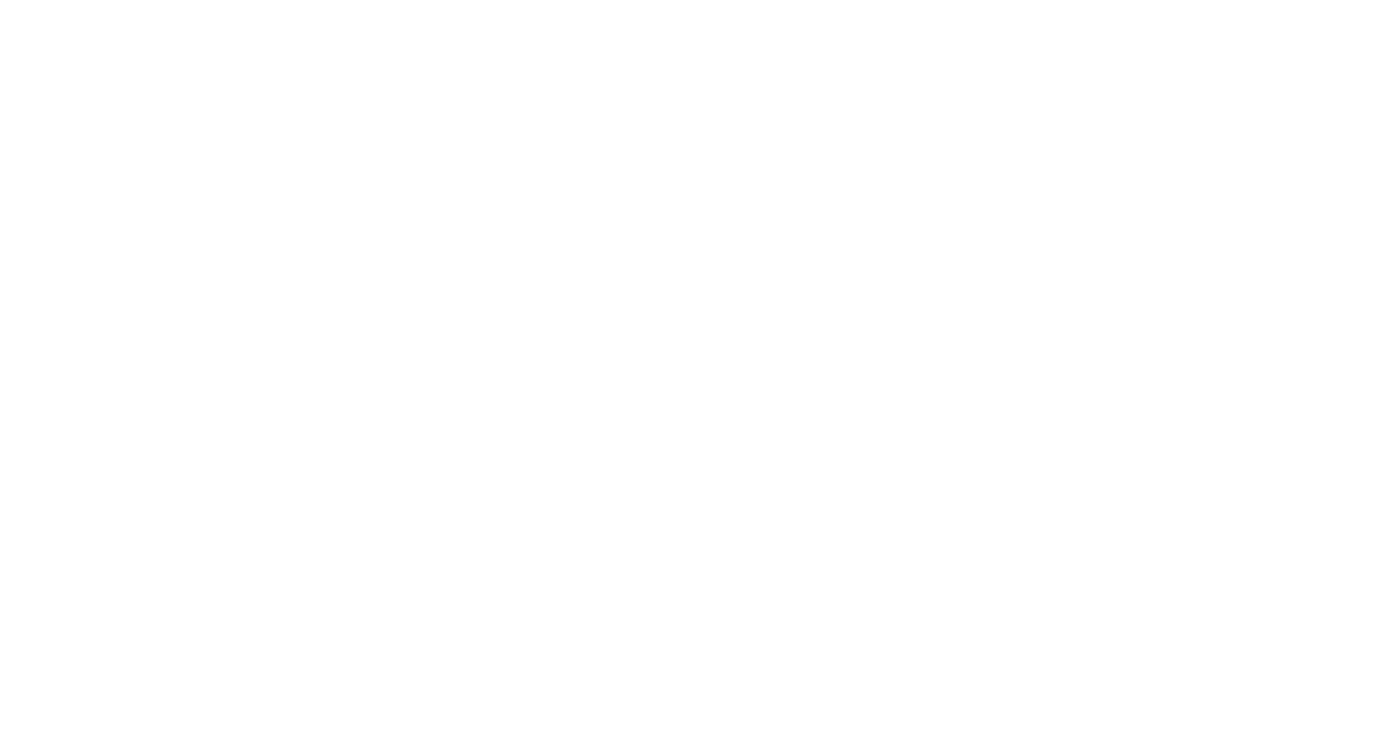 scroll, scrollTop: 0, scrollLeft: 0, axis: both 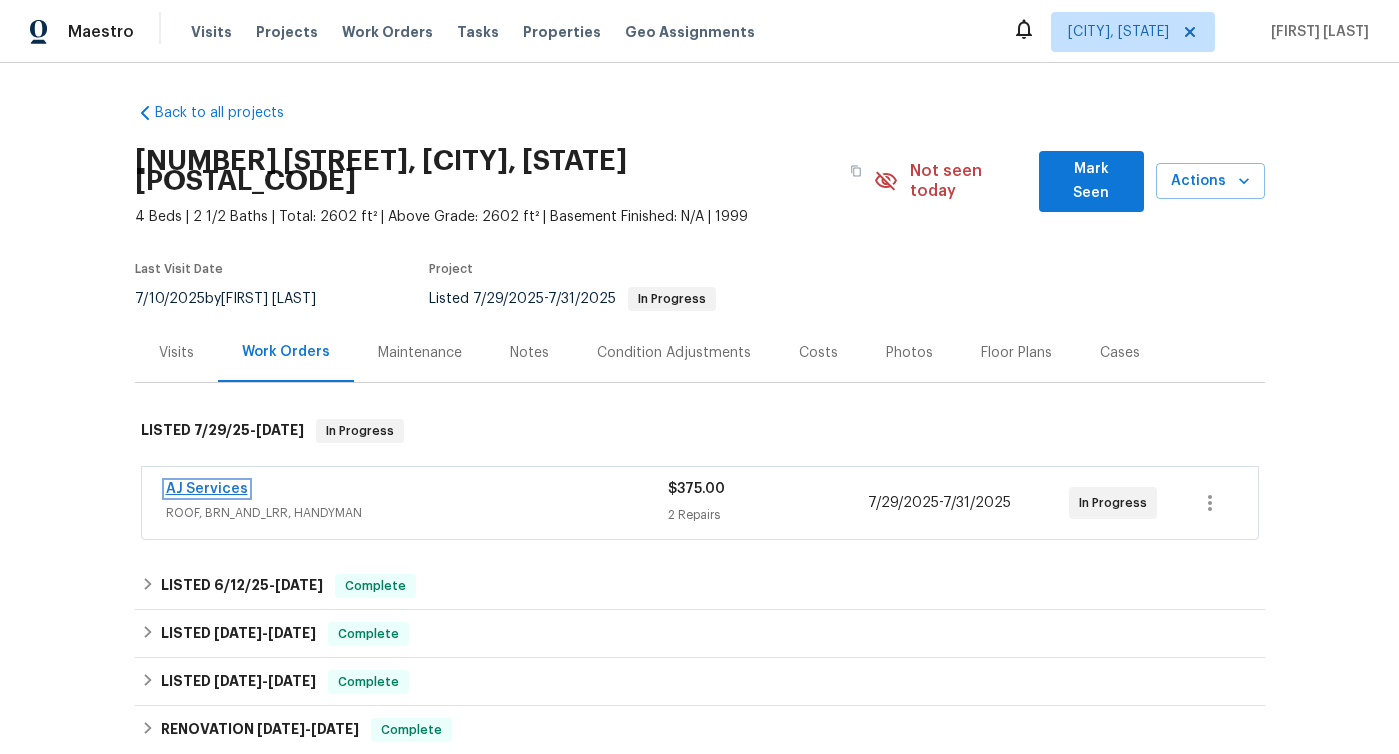 click on "AJ Services" at bounding box center (207, 489) 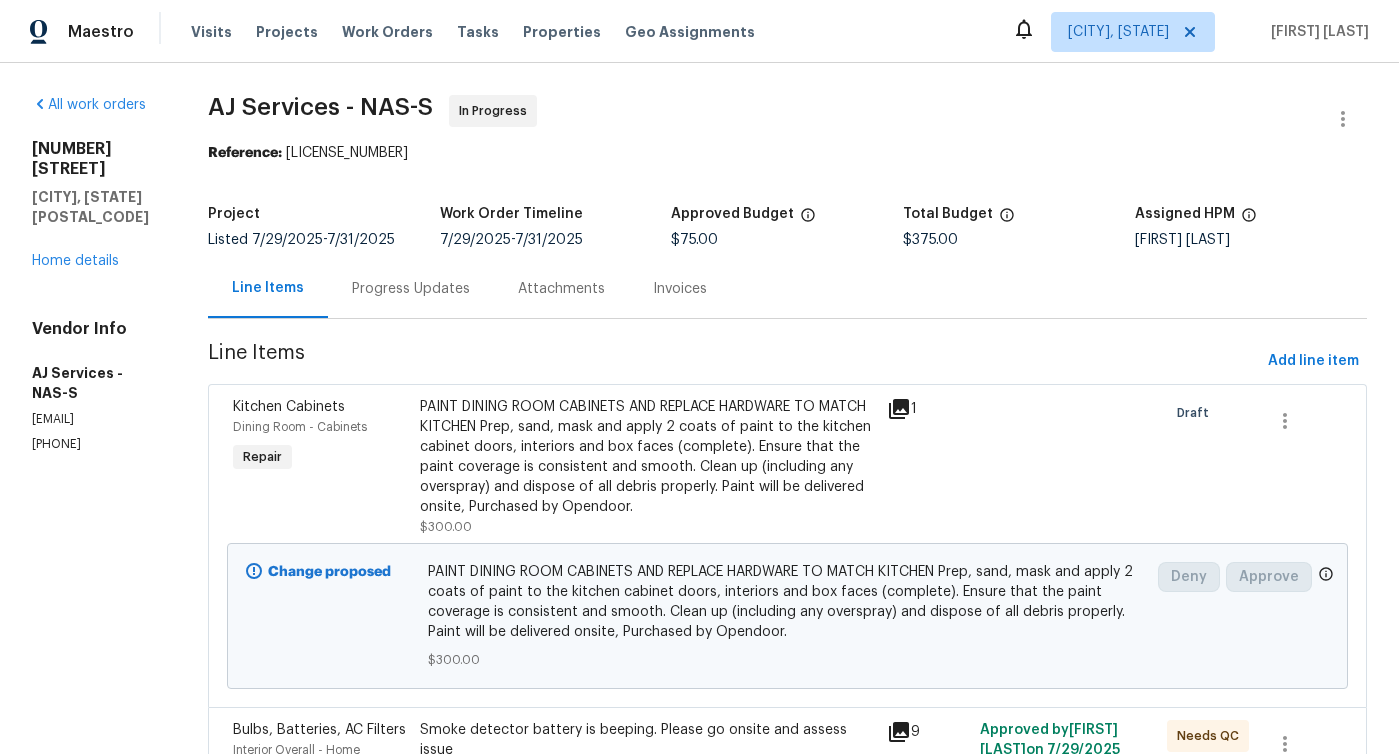 click 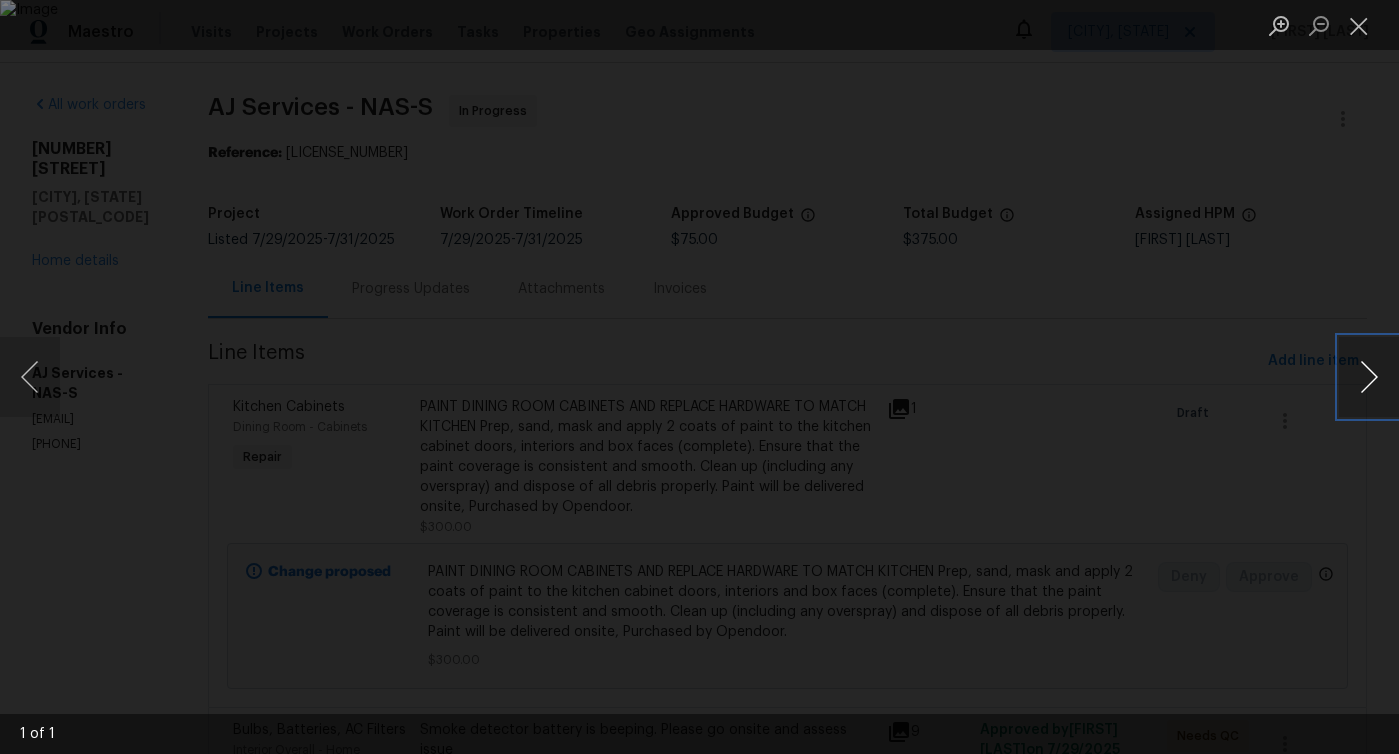 click at bounding box center [1369, 377] 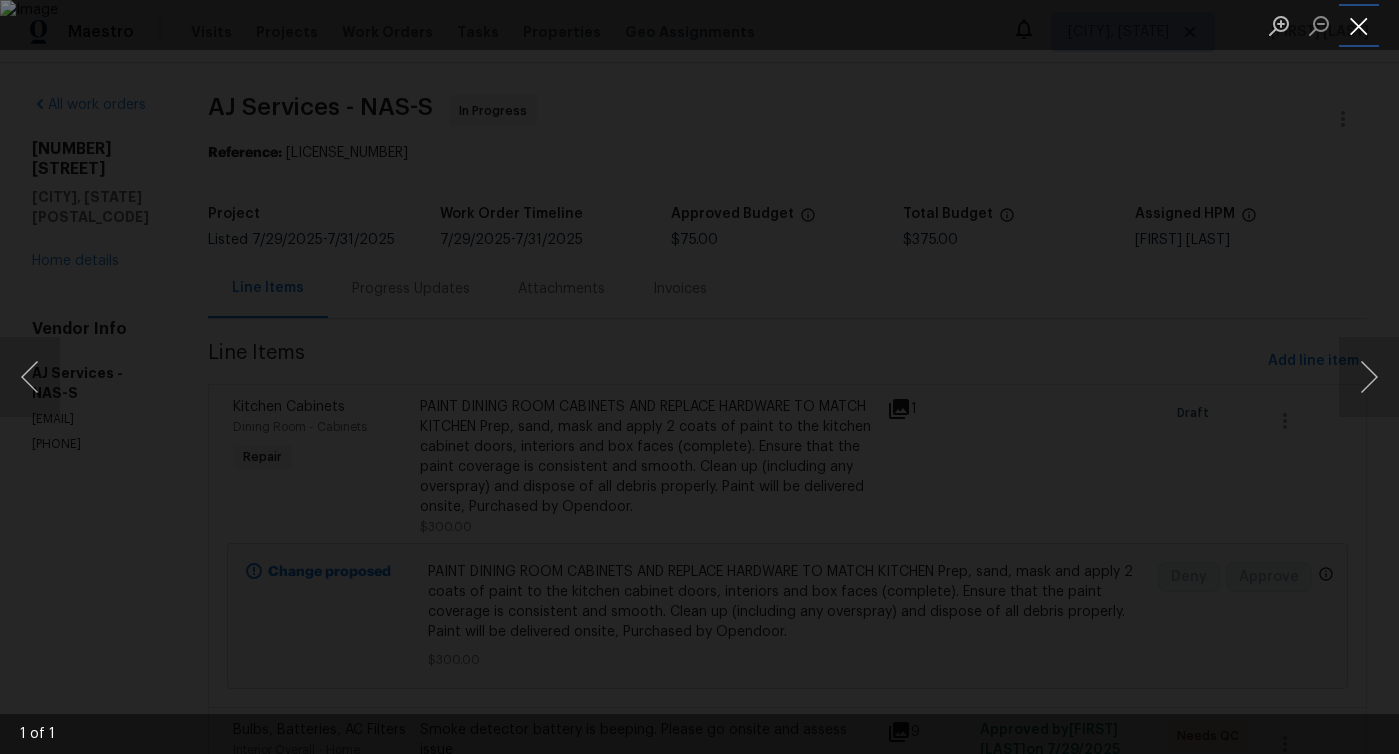 click at bounding box center [1359, 25] 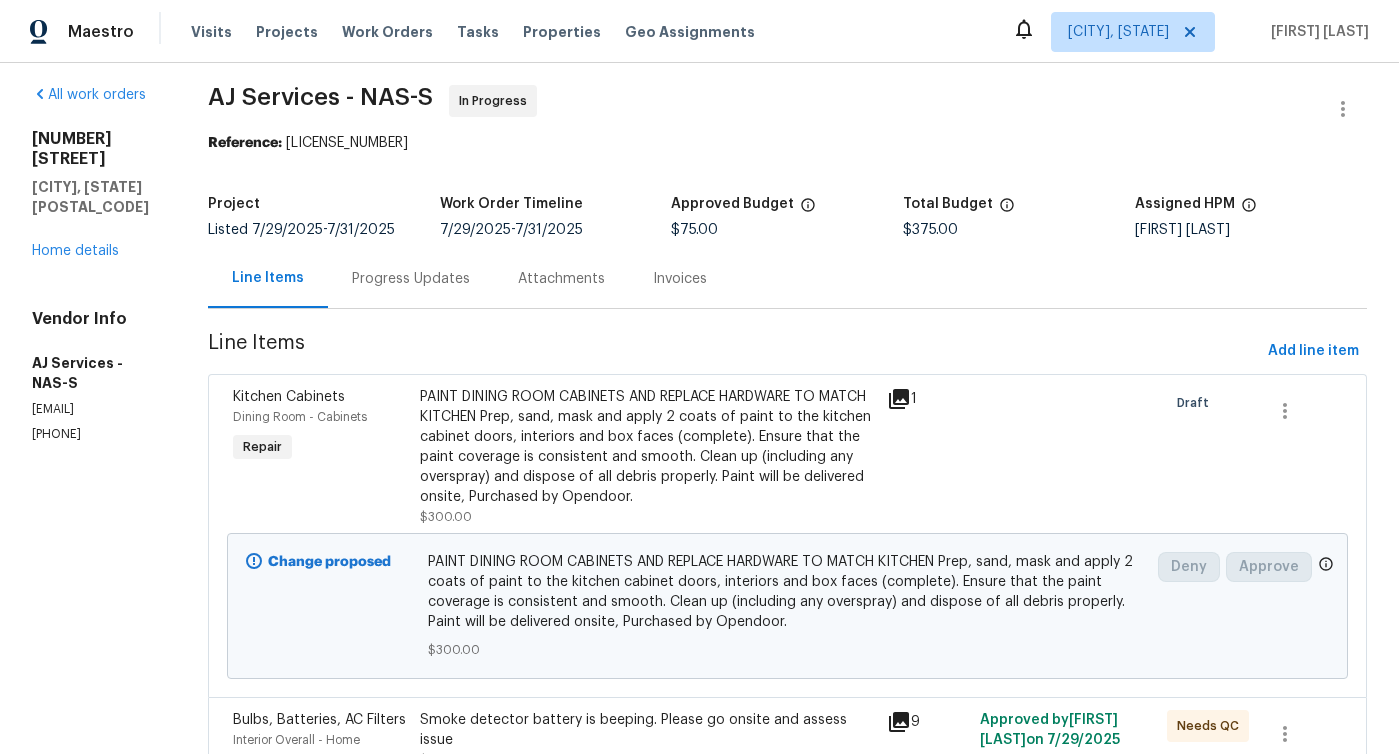 scroll, scrollTop: 0, scrollLeft: 0, axis: both 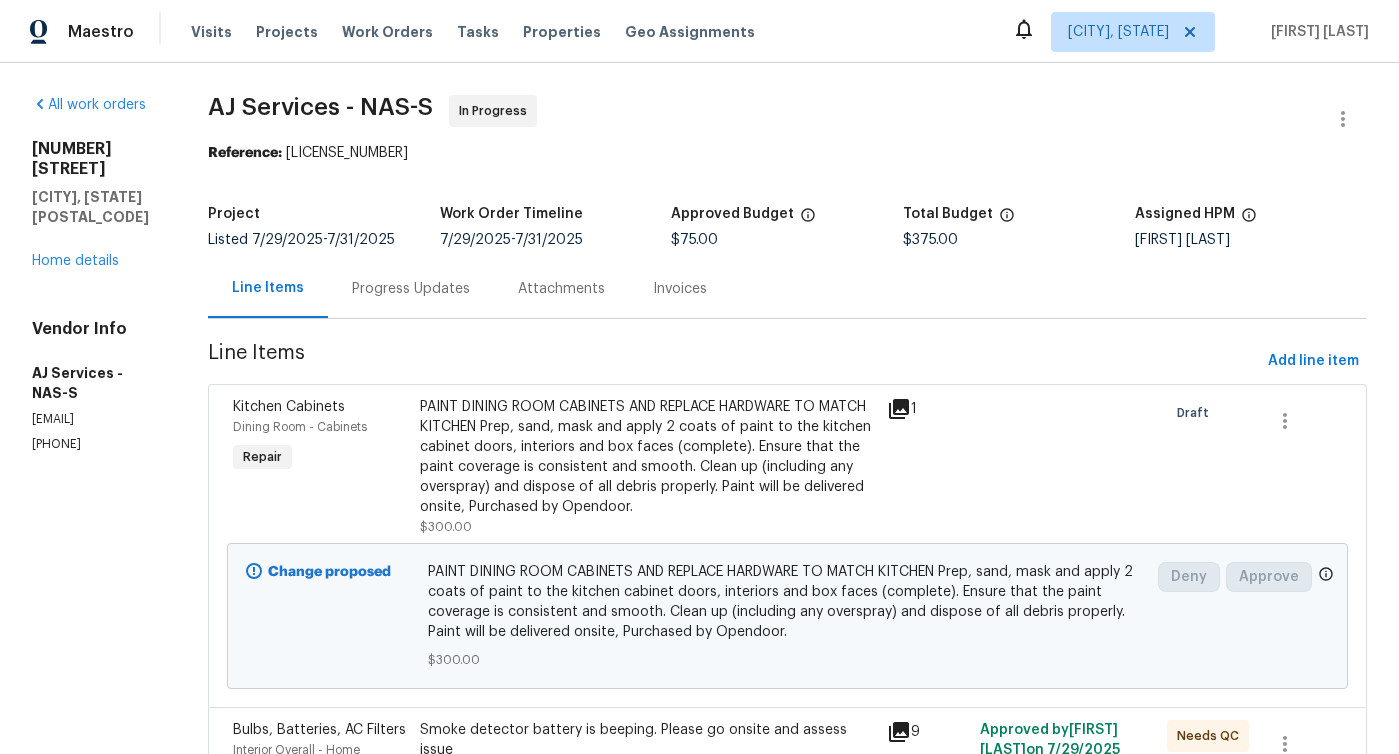 click on "Progress Updates" at bounding box center (411, 289) 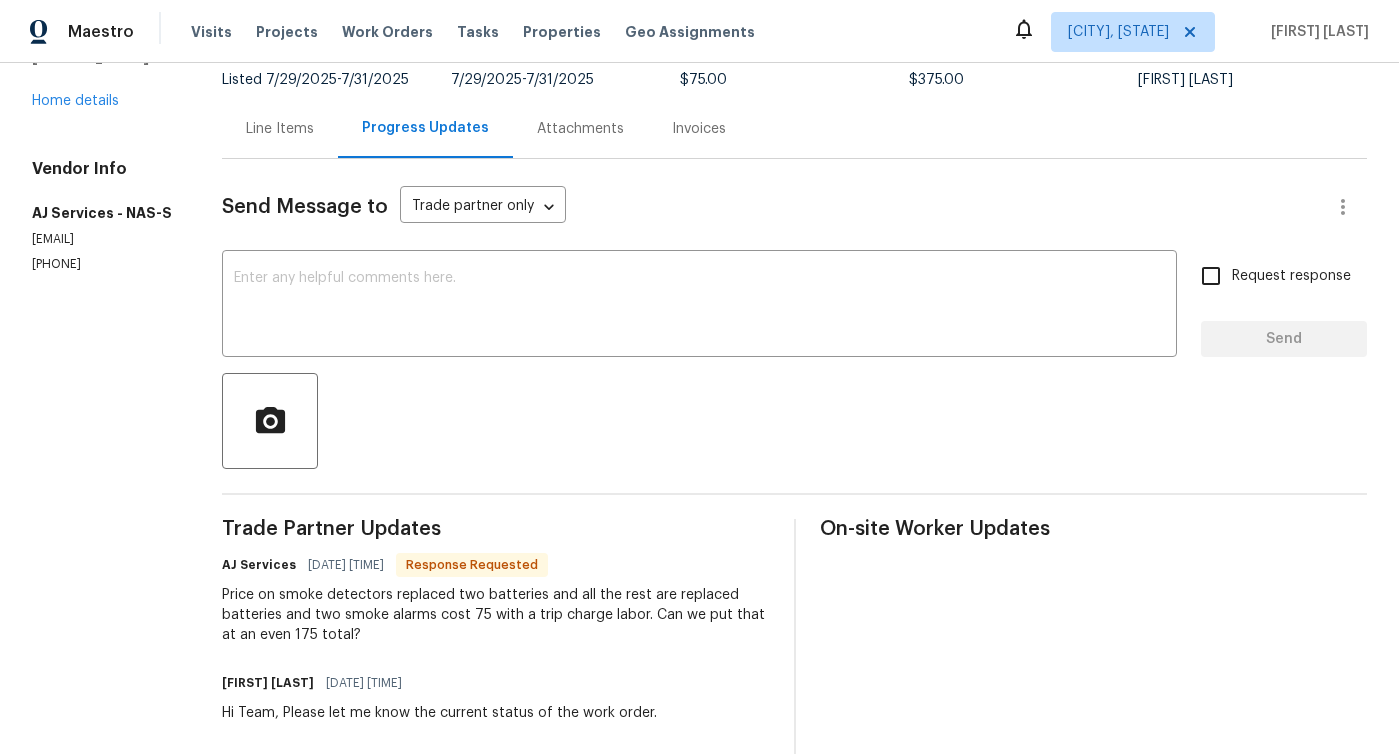 scroll, scrollTop: 50, scrollLeft: 0, axis: vertical 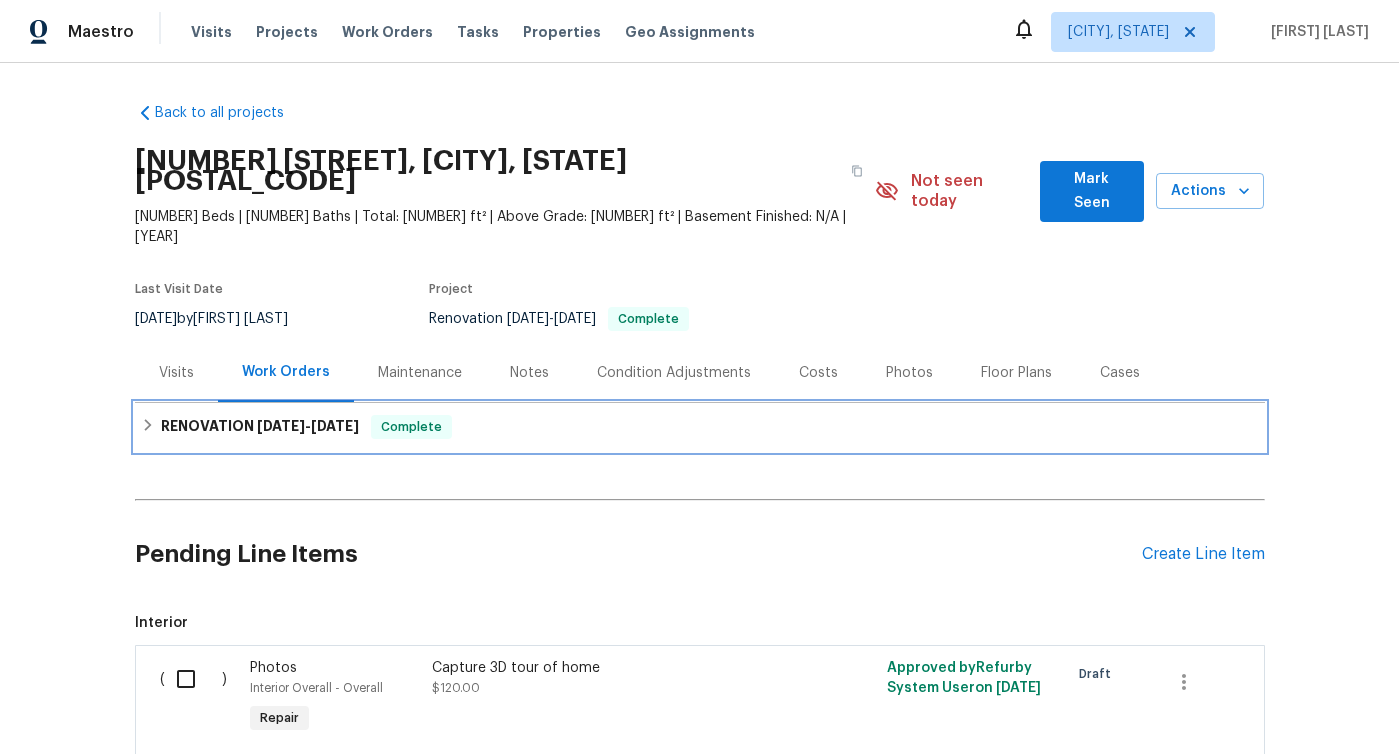 click 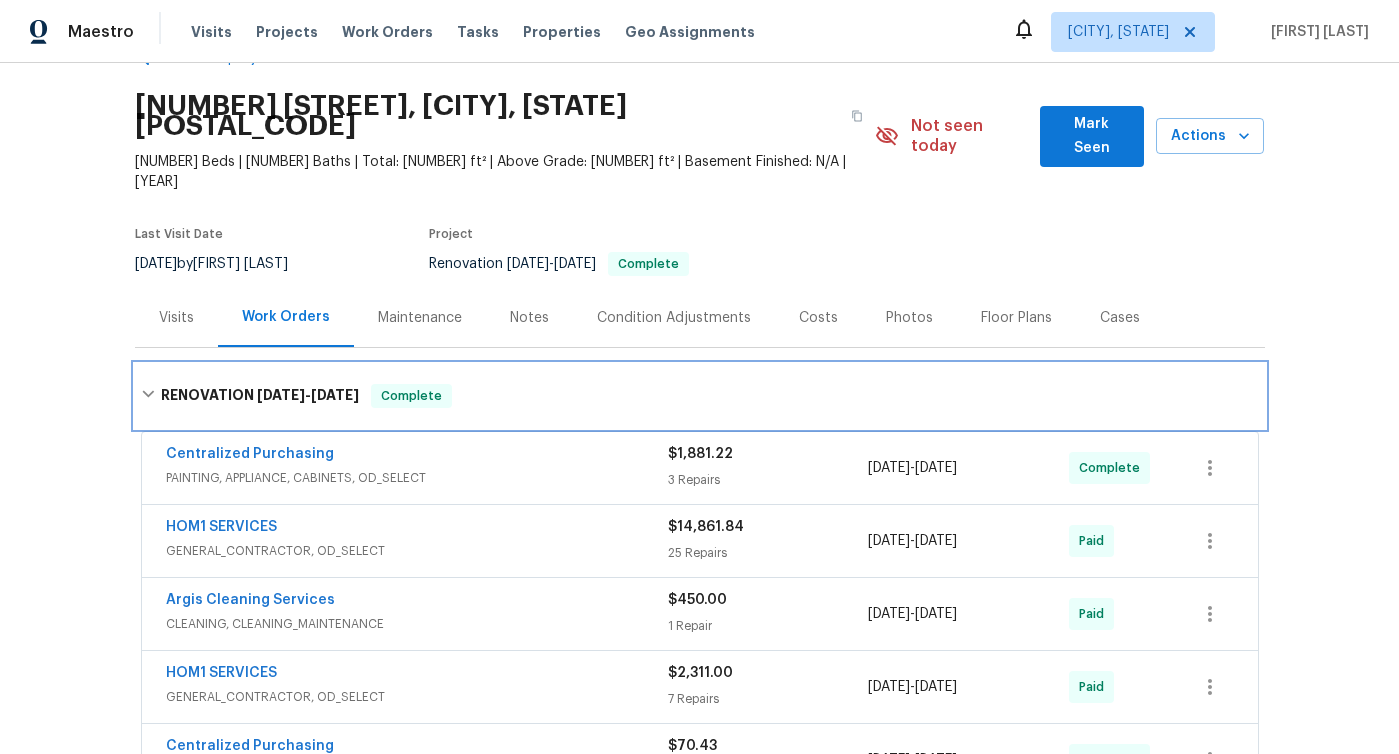 scroll, scrollTop: 0, scrollLeft: 0, axis: both 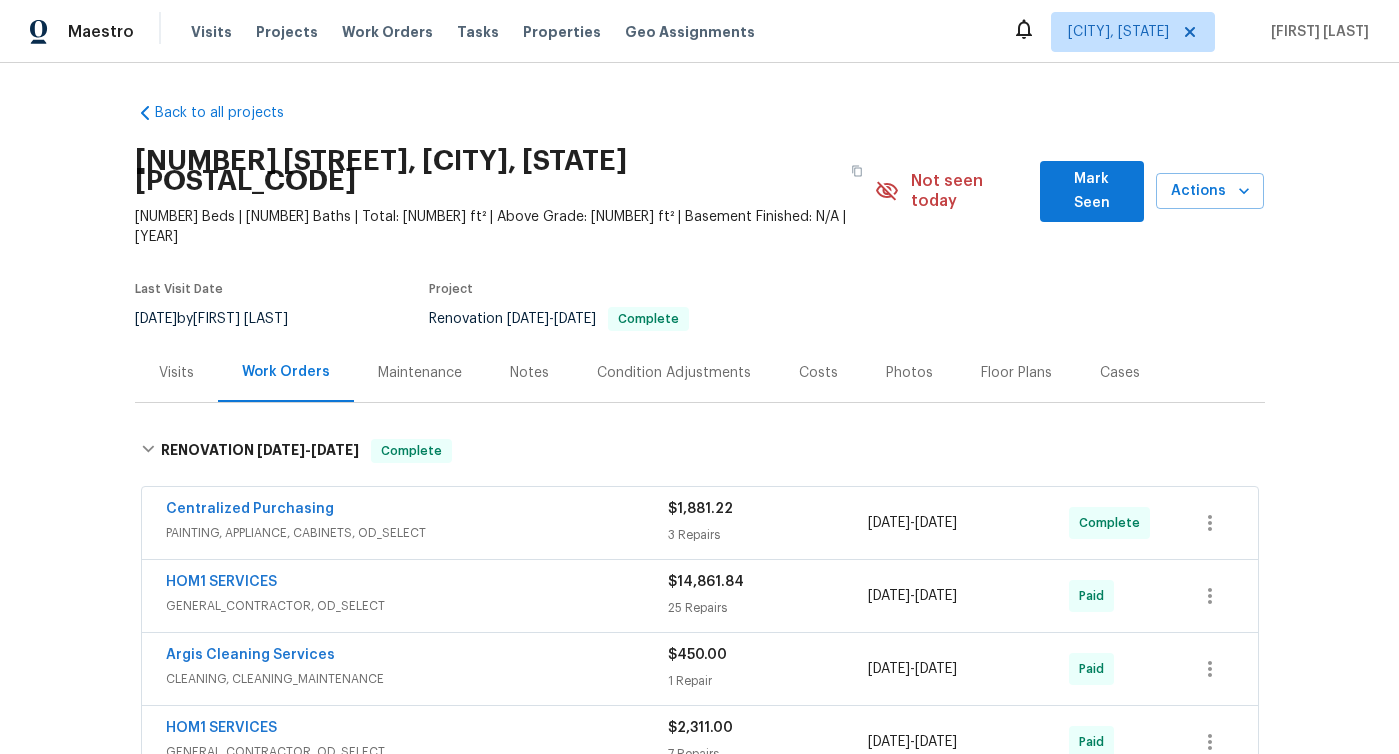 click on "Visits" at bounding box center (176, 373) 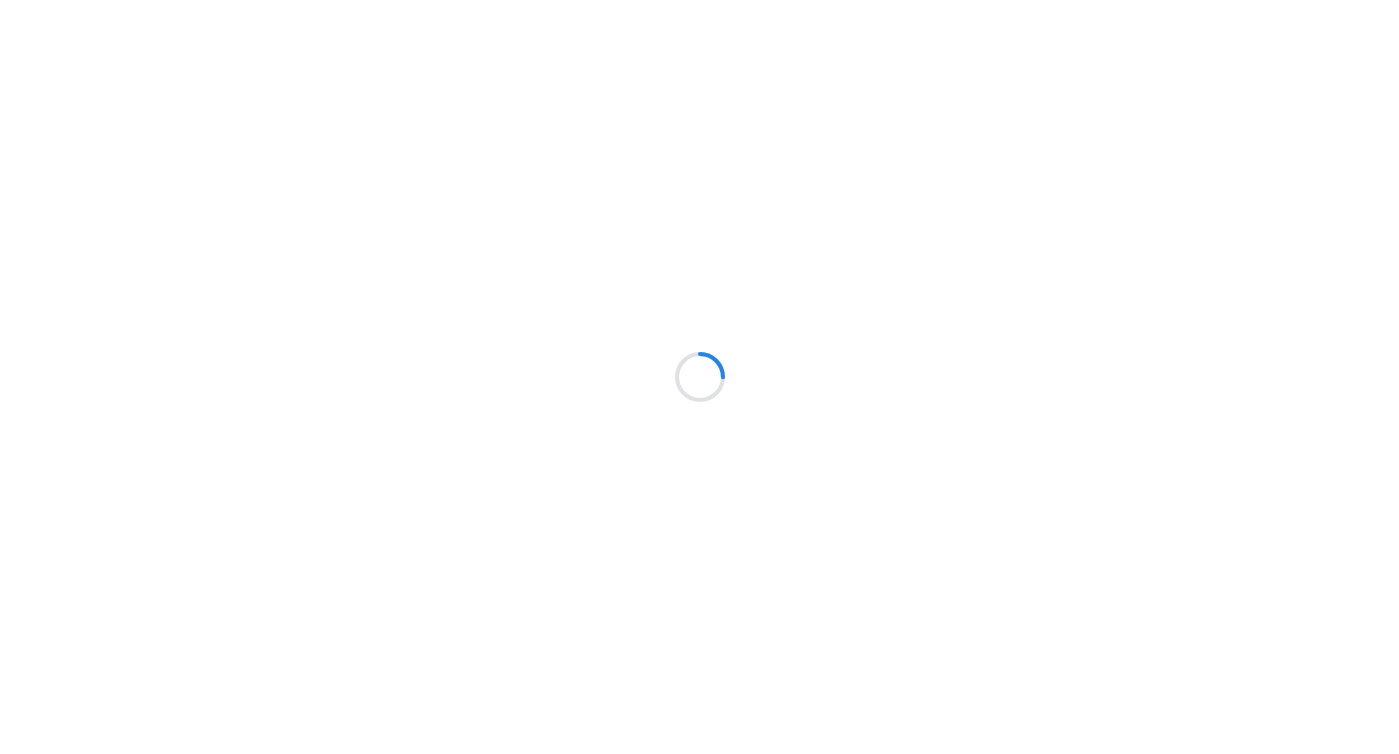 scroll, scrollTop: 0, scrollLeft: 0, axis: both 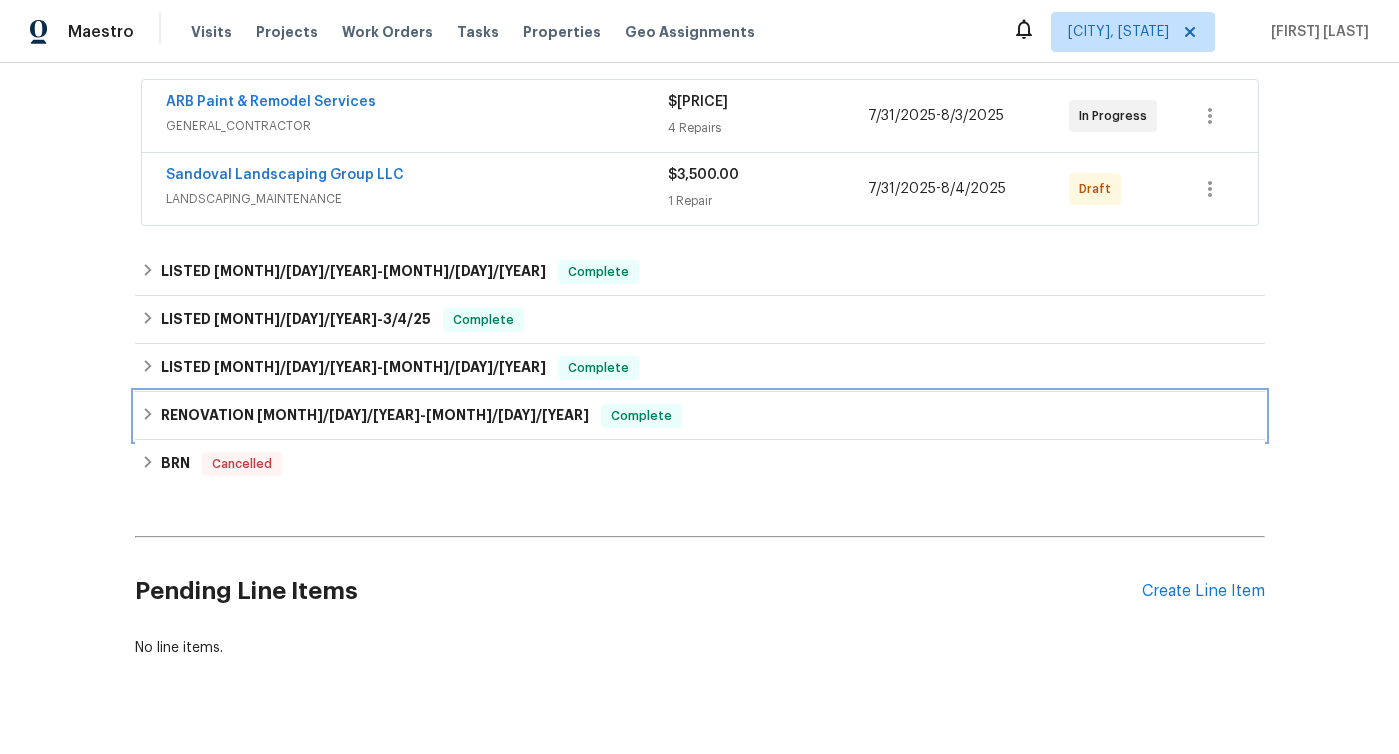 click on "RENOVATION [MONTH]/[DAY]/[YEAR] - [MONTH]/[DAY]/[YEAR]" at bounding box center [375, 416] 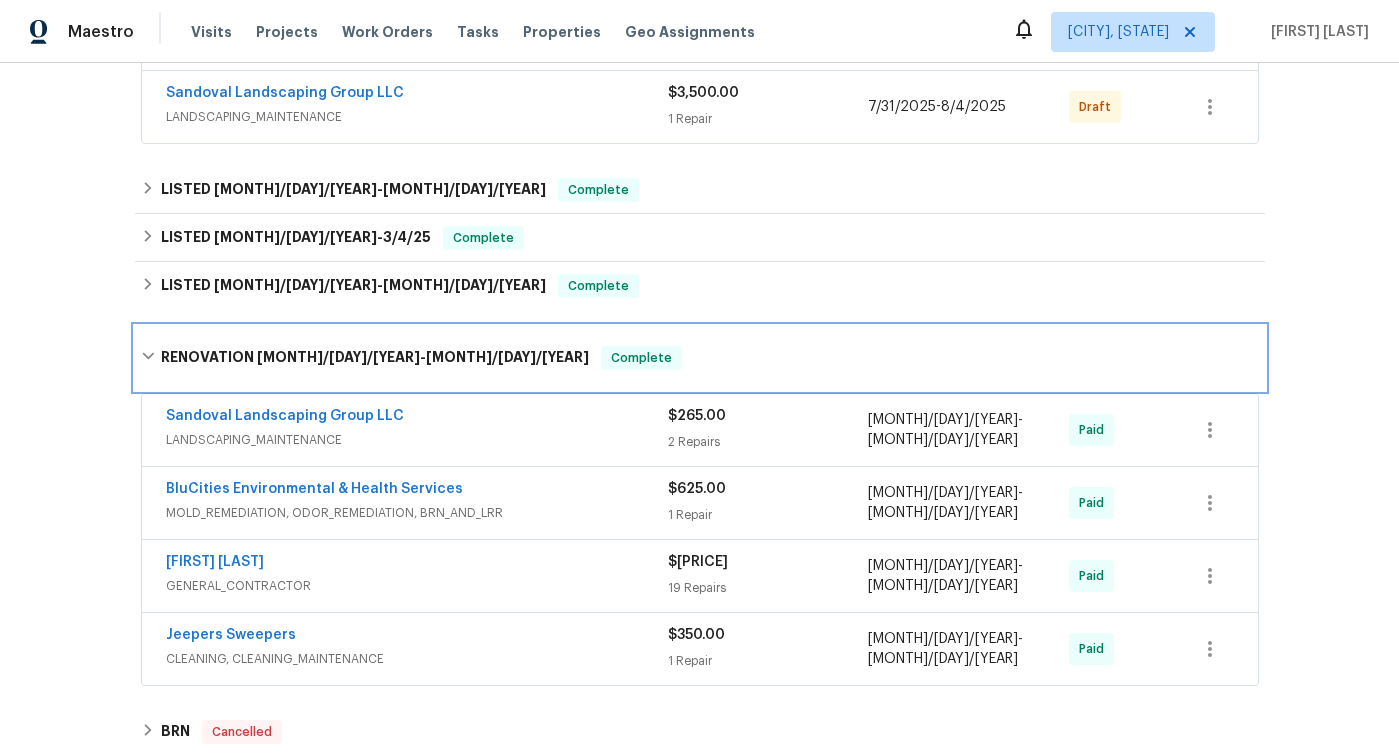 scroll, scrollTop: 491, scrollLeft: 0, axis: vertical 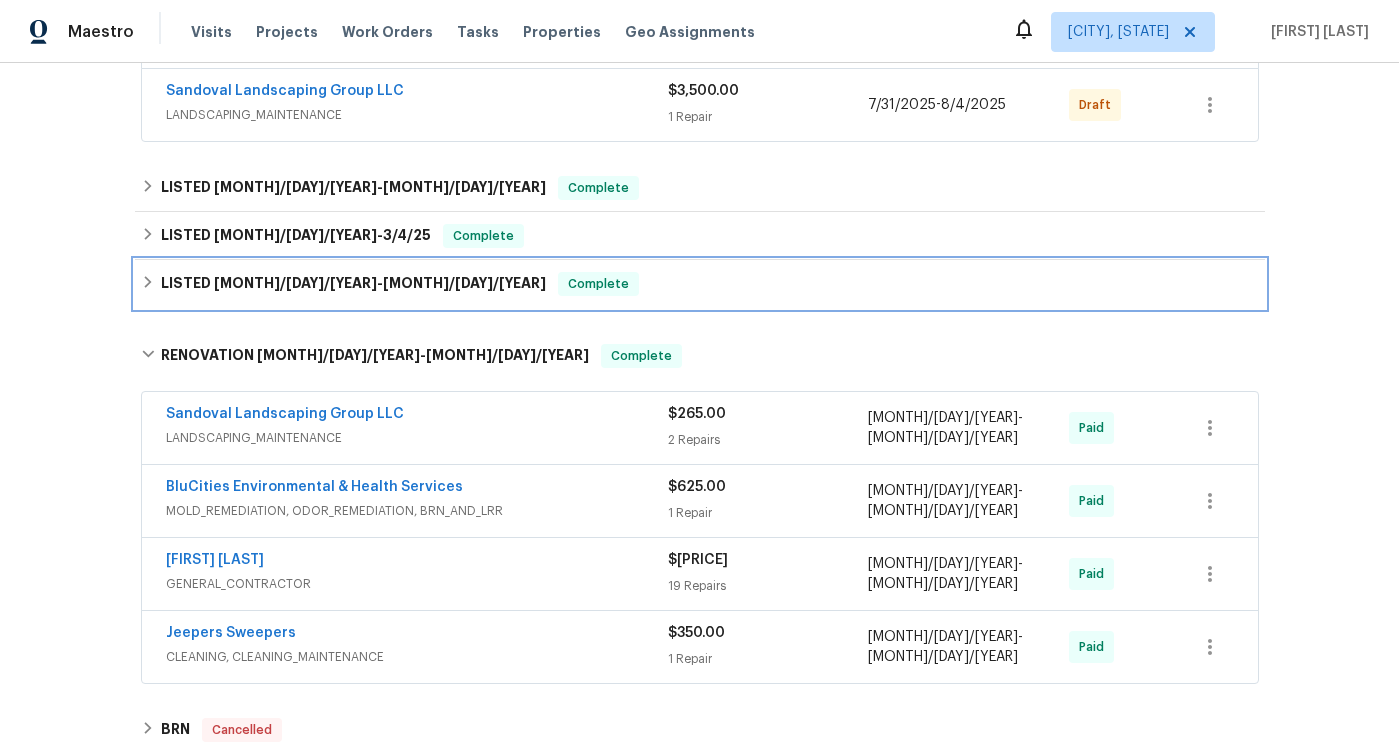 click on "LISTED [MONTH]/[DAY]/[YEAR] - [MONTH]/[DAY]/[YEAR]" at bounding box center (353, 284) 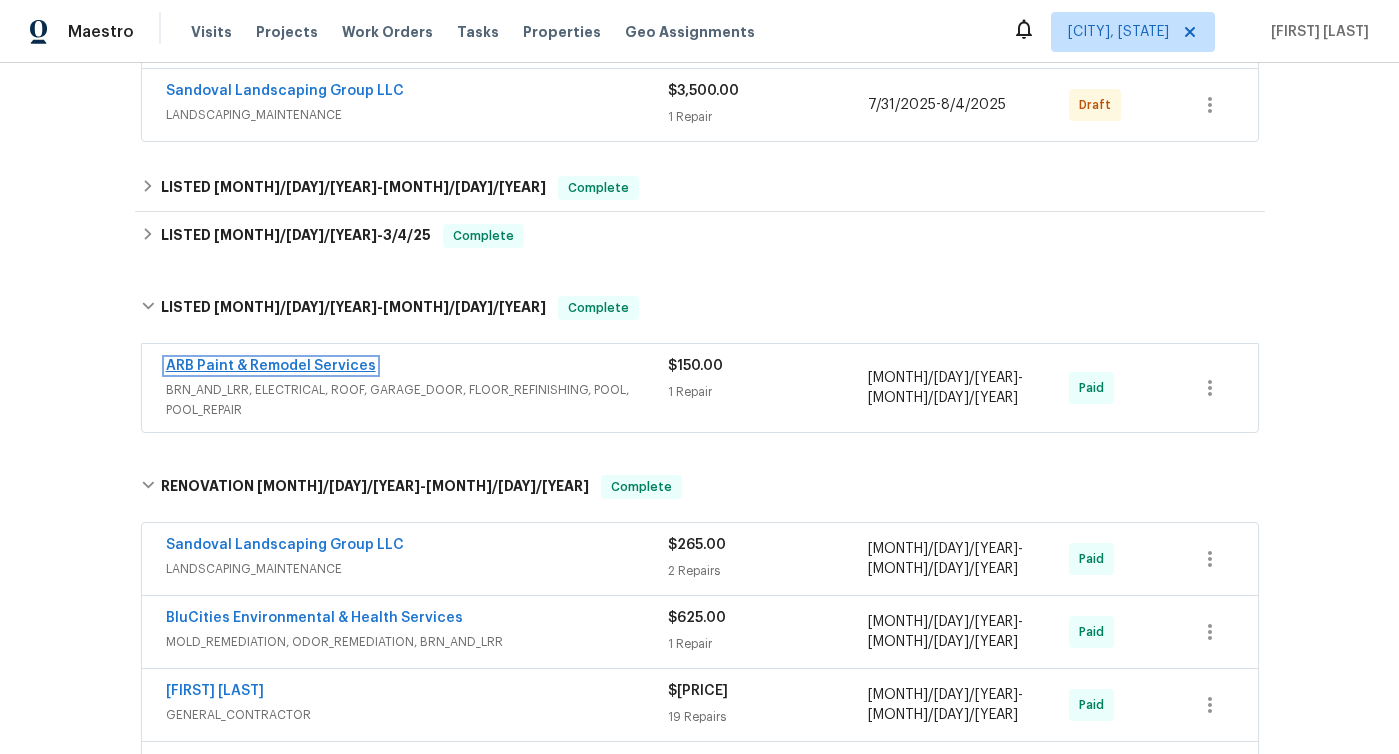 click on "ARB Paint & Remodel Services" at bounding box center (271, 366) 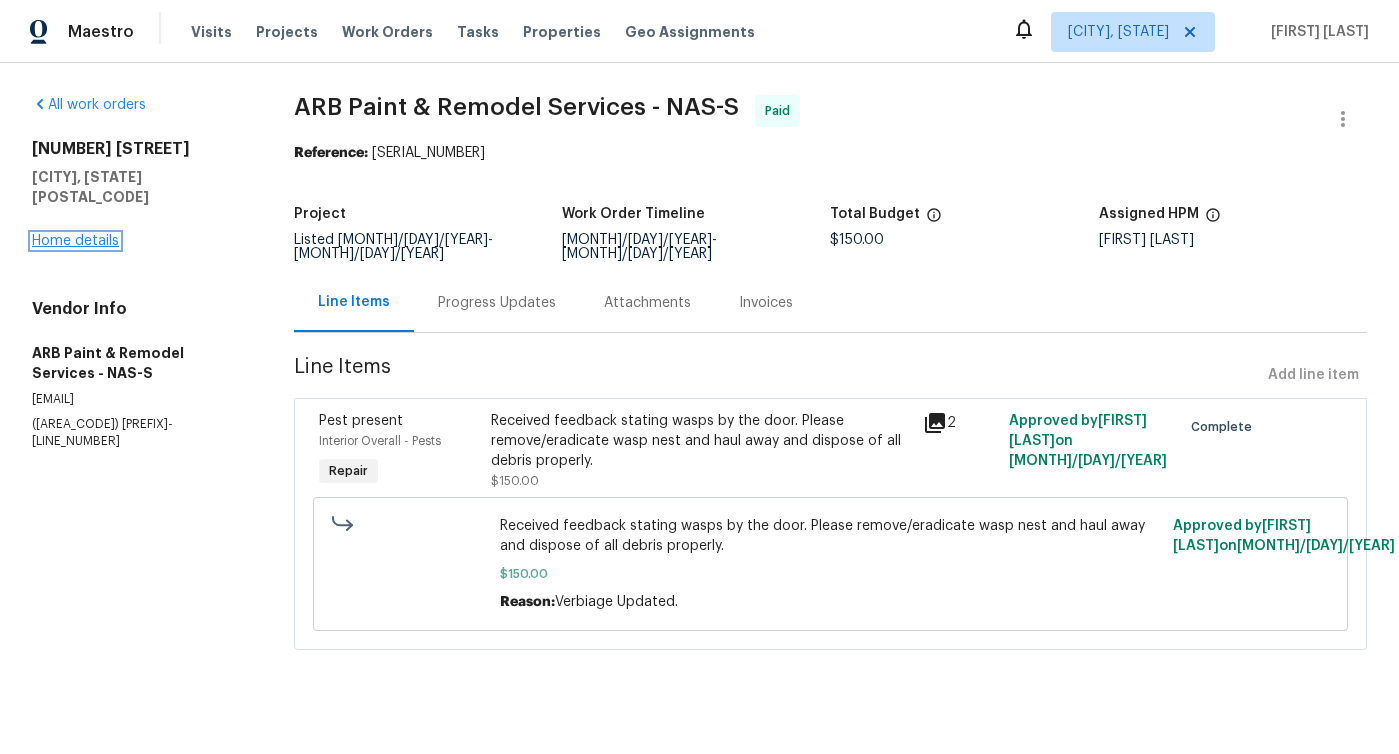click on "Home details" at bounding box center (75, 241) 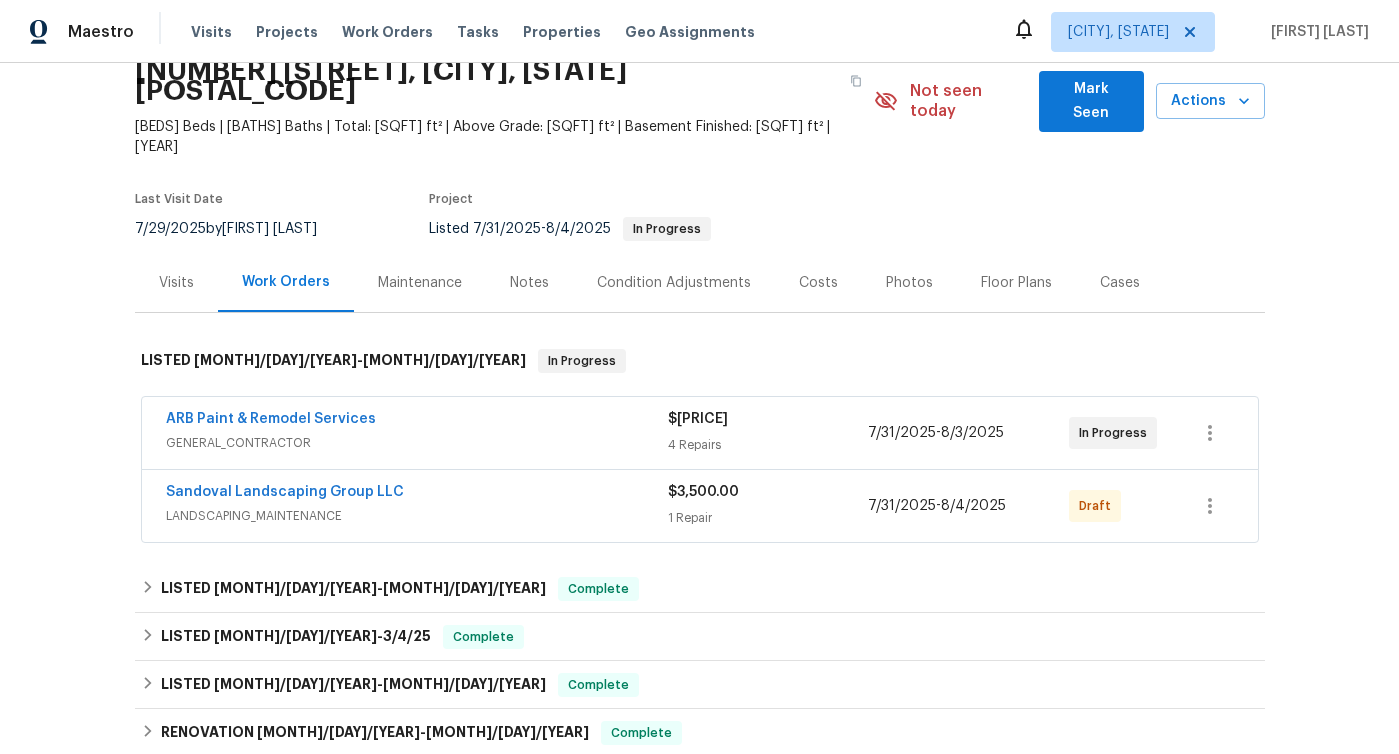 scroll, scrollTop: 92, scrollLeft: 0, axis: vertical 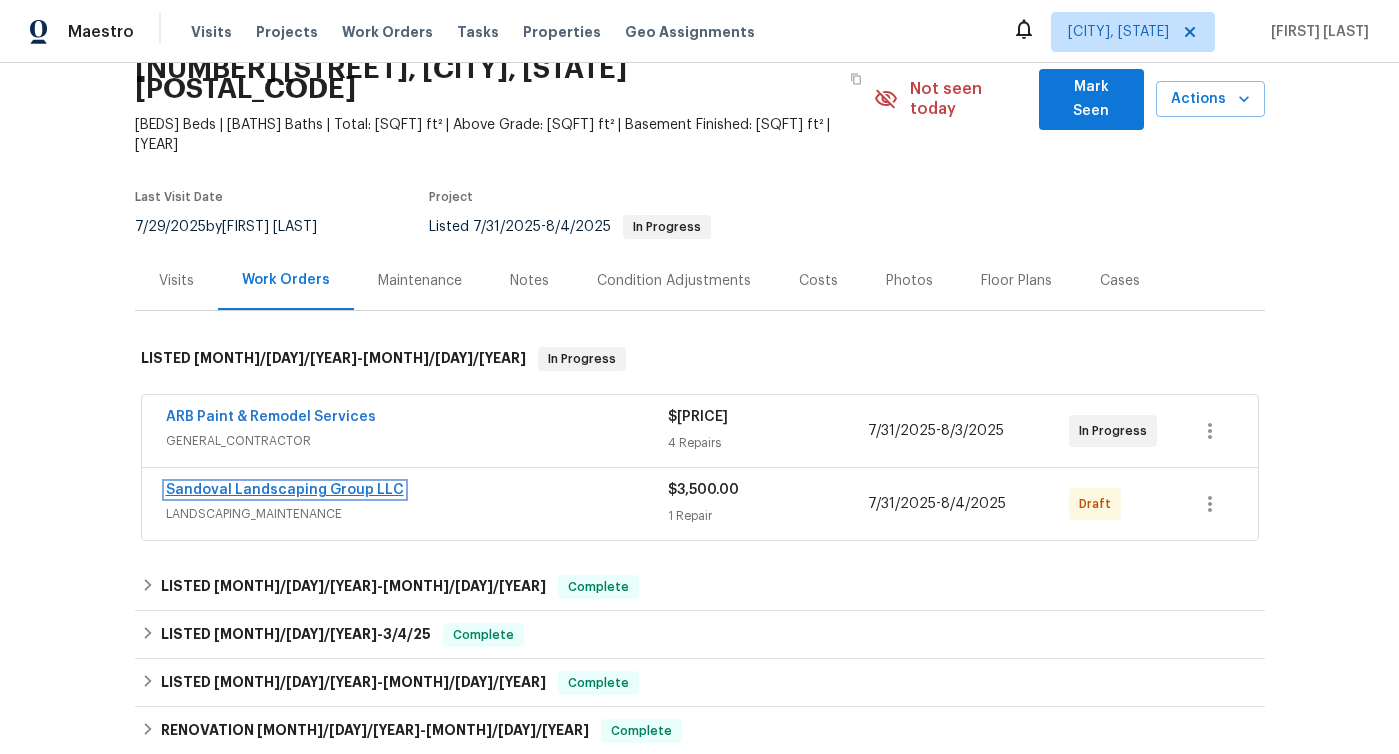 click on "Sandoval Landscaping Group LLC" at bounding box center [285, 490] 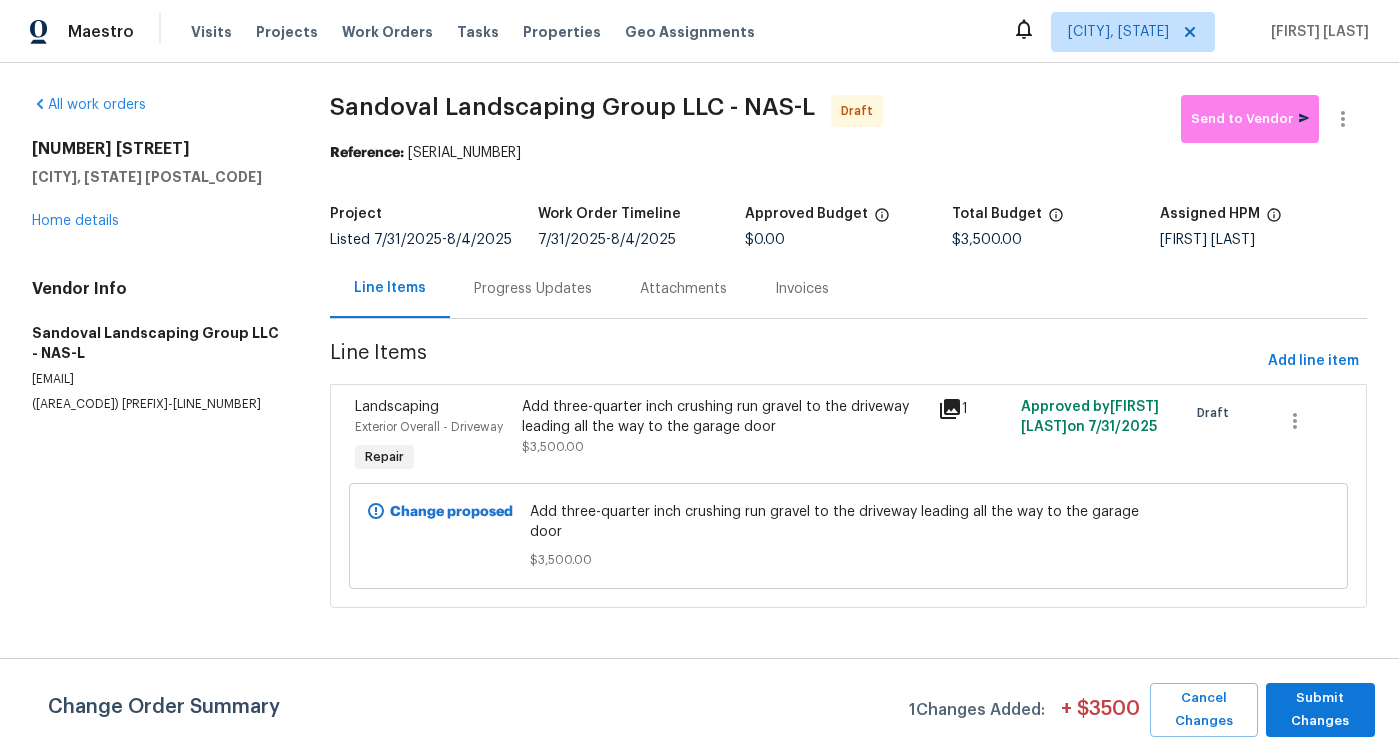 click 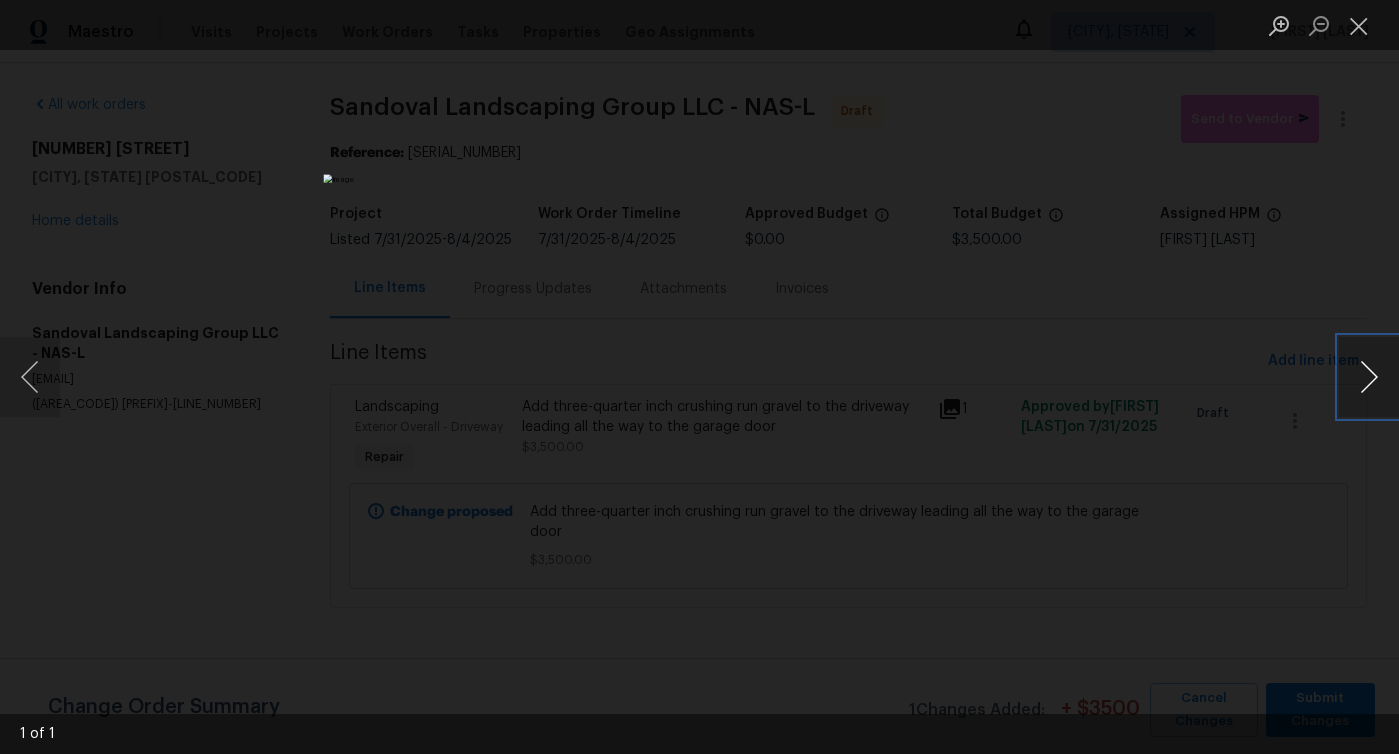 click at bounding box center (1369, 377) 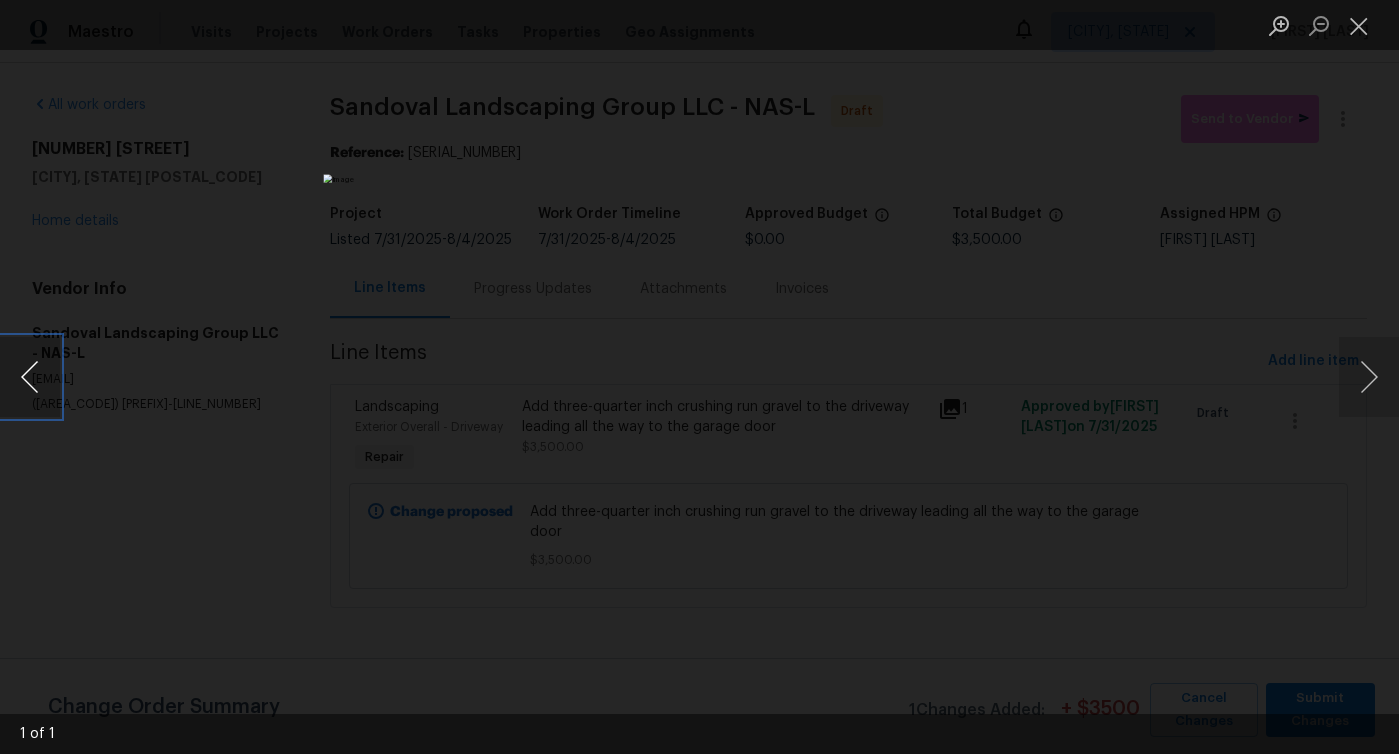 click at bounding box center [30, 377] 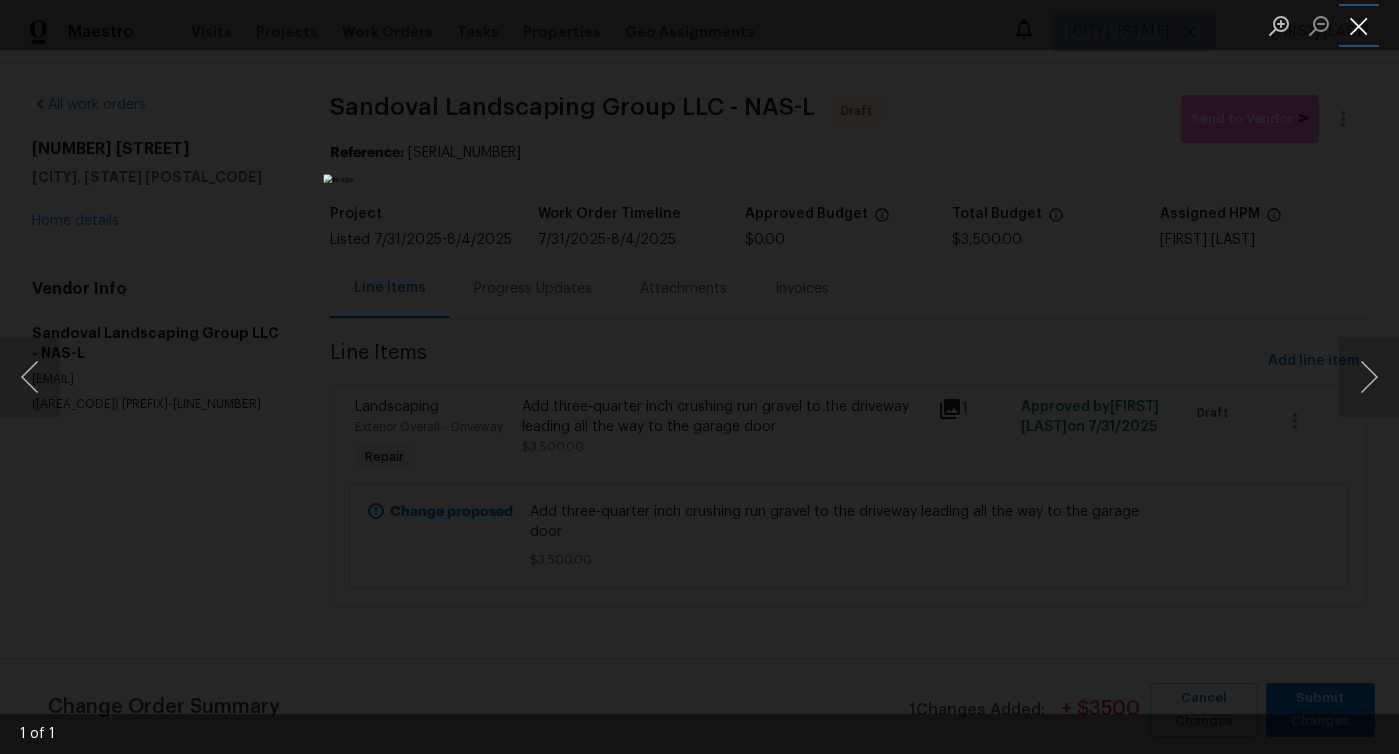drag, startPoint x: 1363, startPoint y: 24, endPoint x: 1346, endPoint y: 34, distance: 19.723083 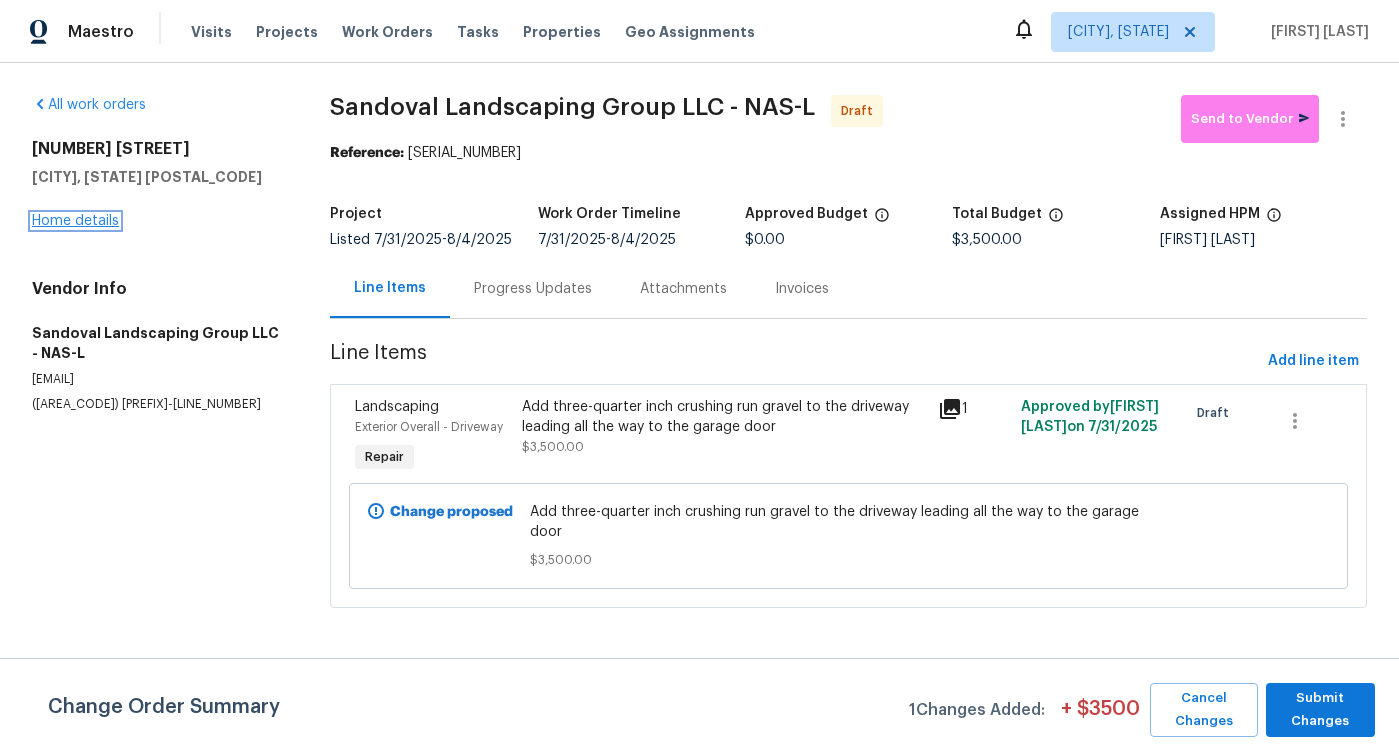 click on "Home details" at bounding box center [75, 221] 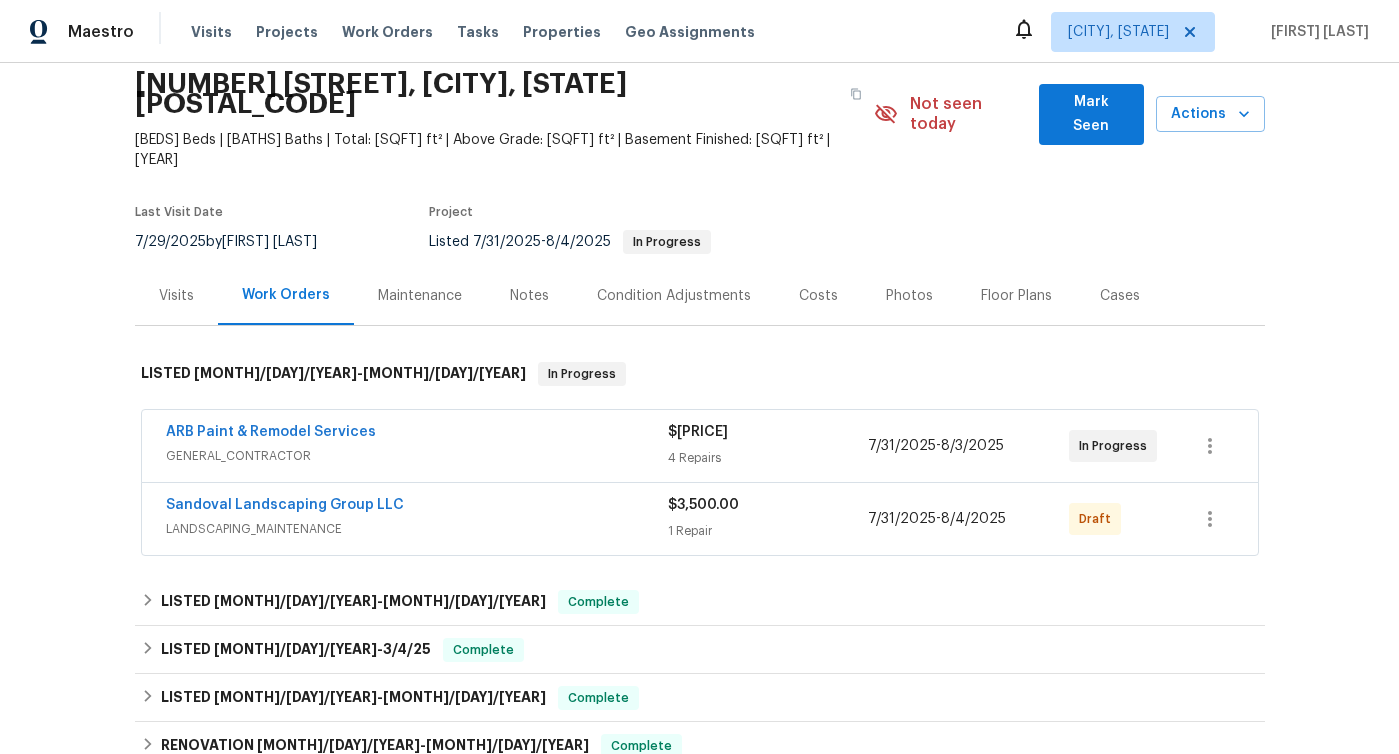scroll, scrollTop: 96, scrollLeft: 0, axis: vertical 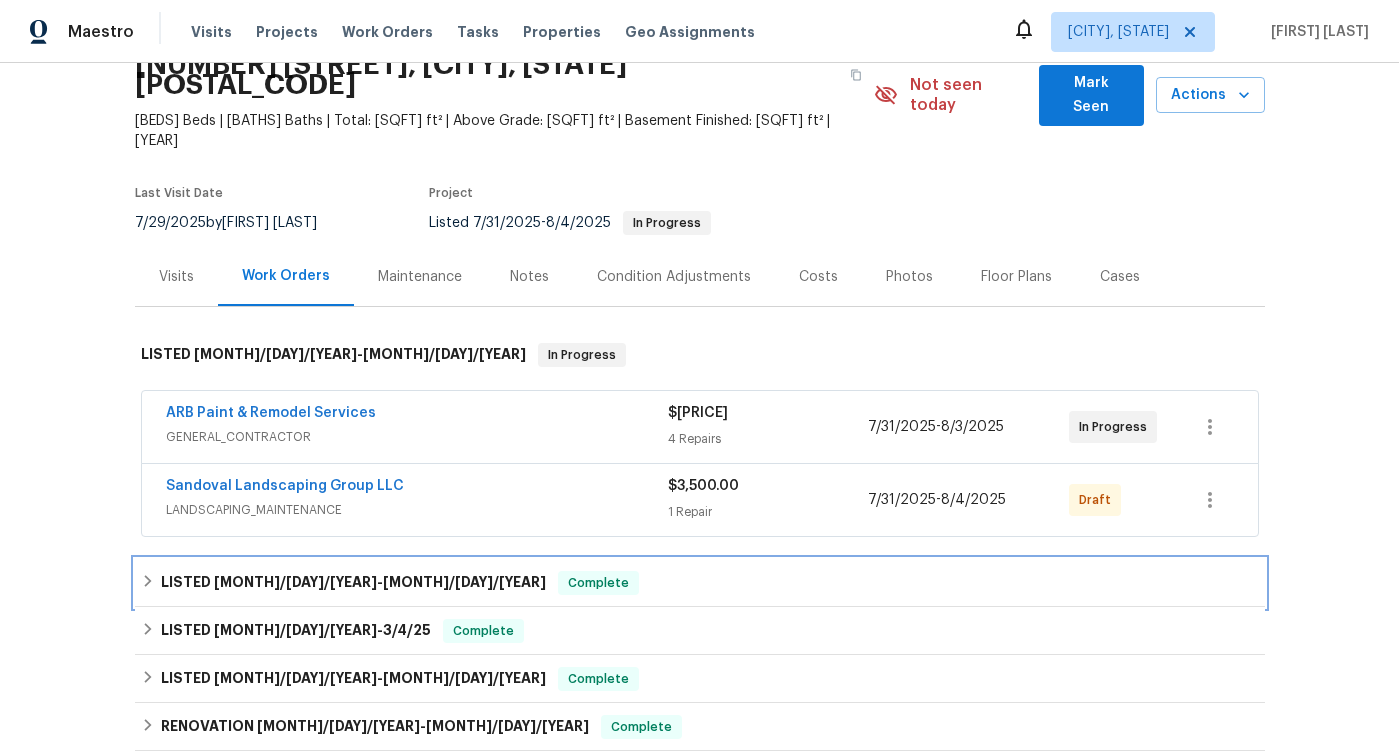 click 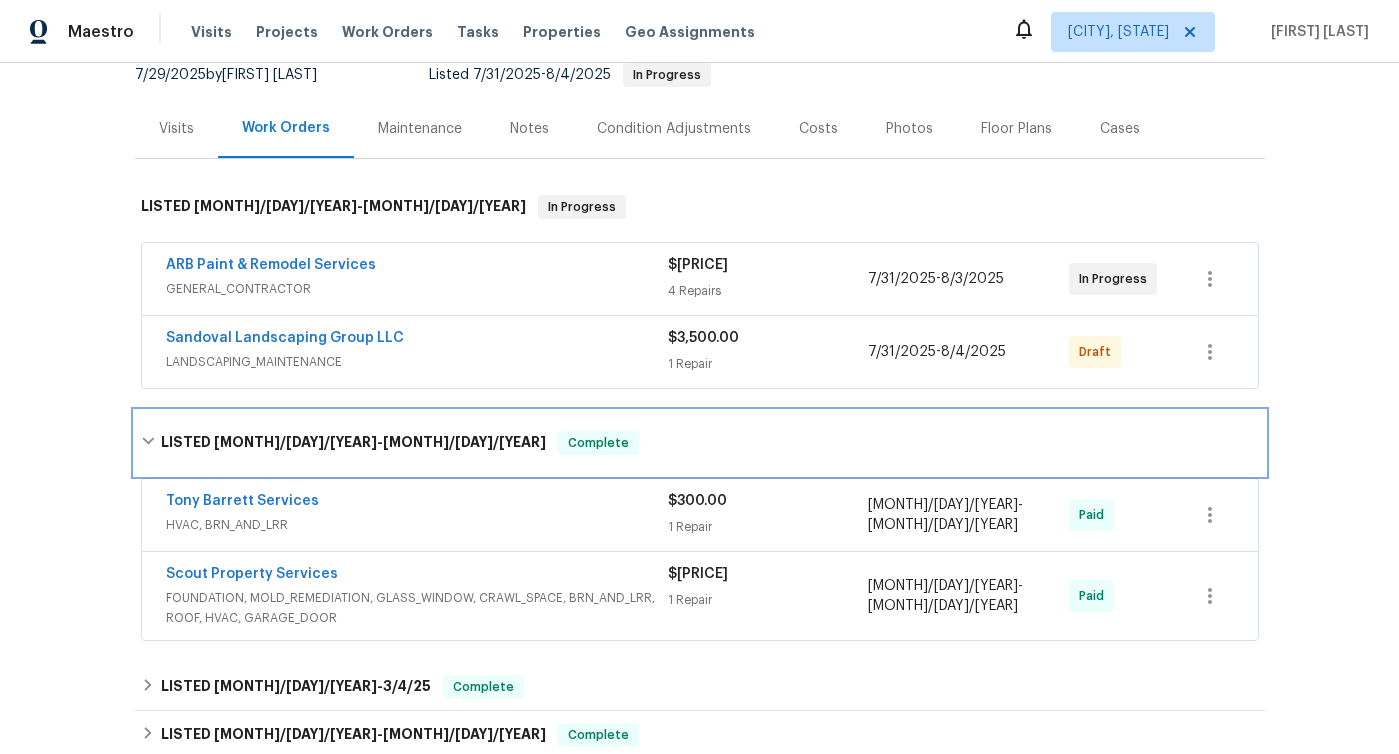 scroll, scrollTop: 258, scrollLeft: 0, axis: vertical 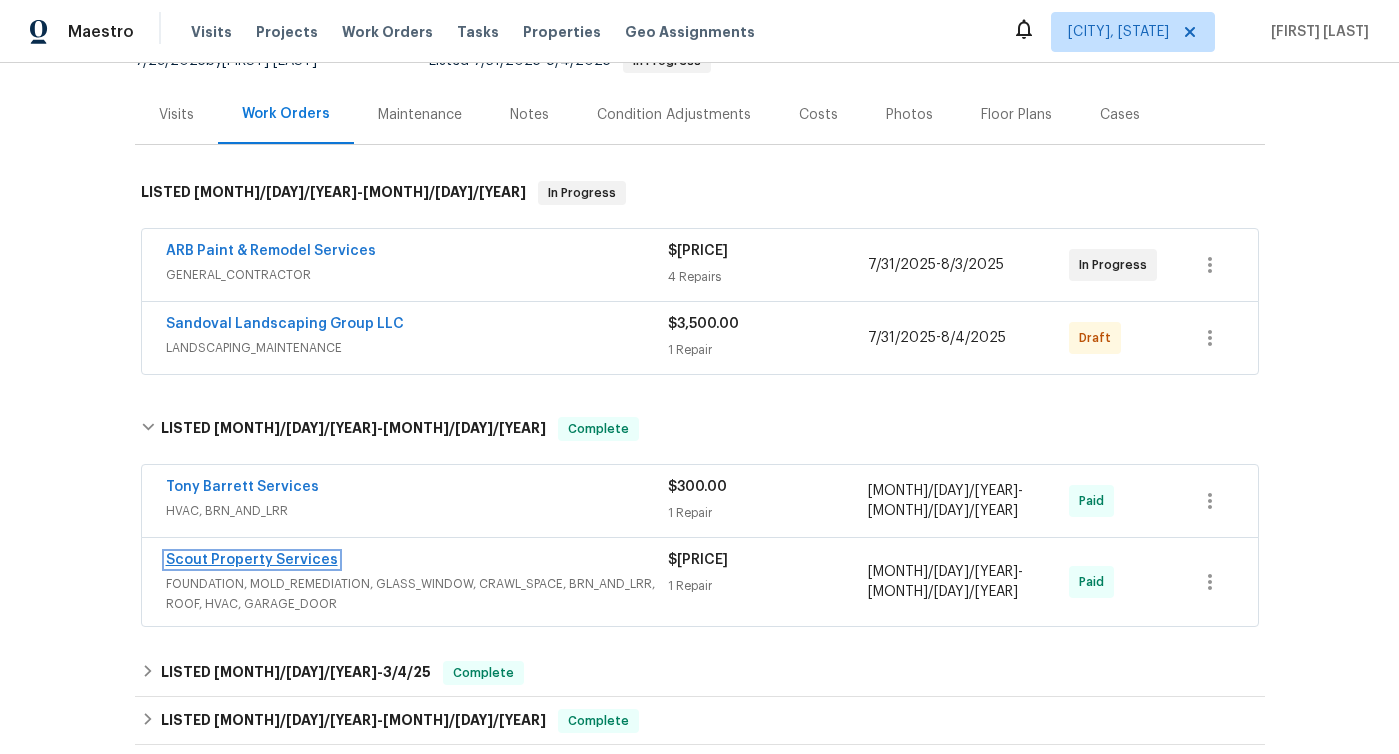 click on "Scout Property Services" at bounding box center [252, 560] 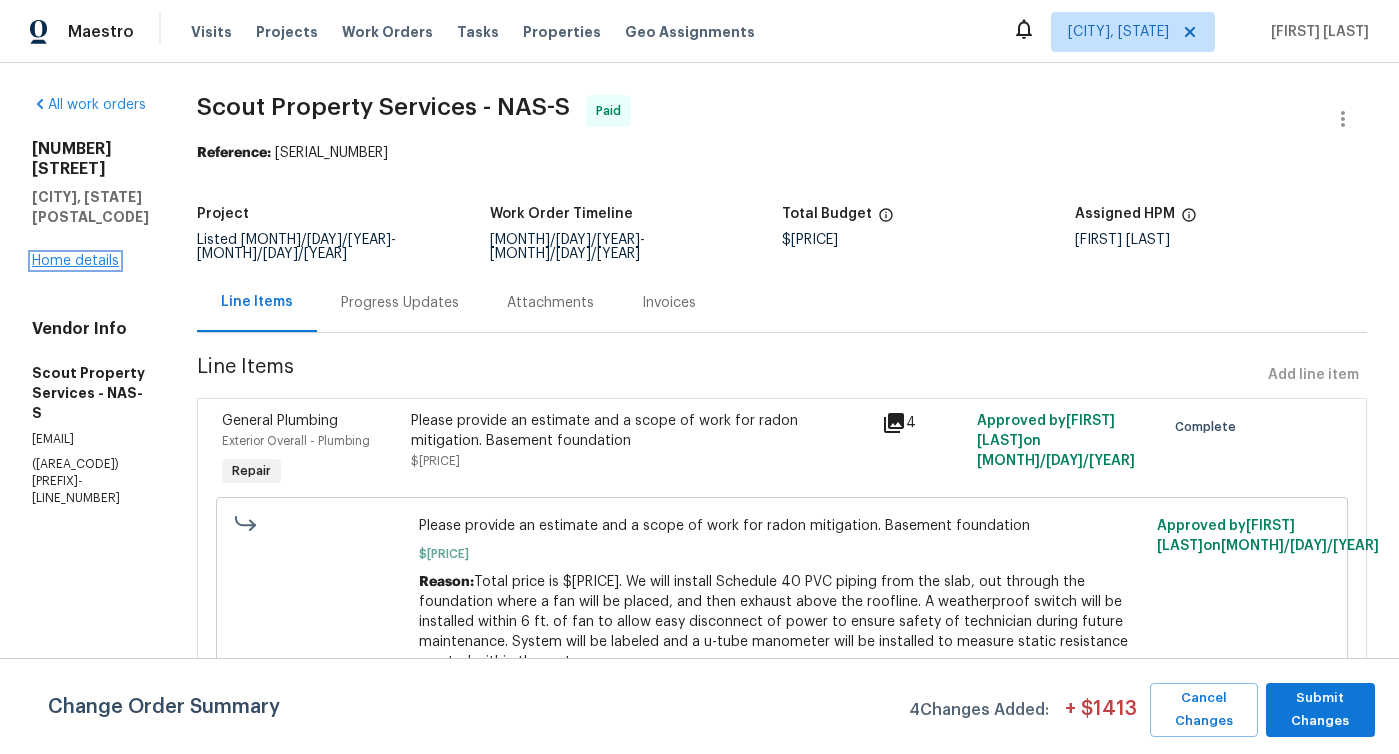 click on "Home details" at bounding box center (75, 261) 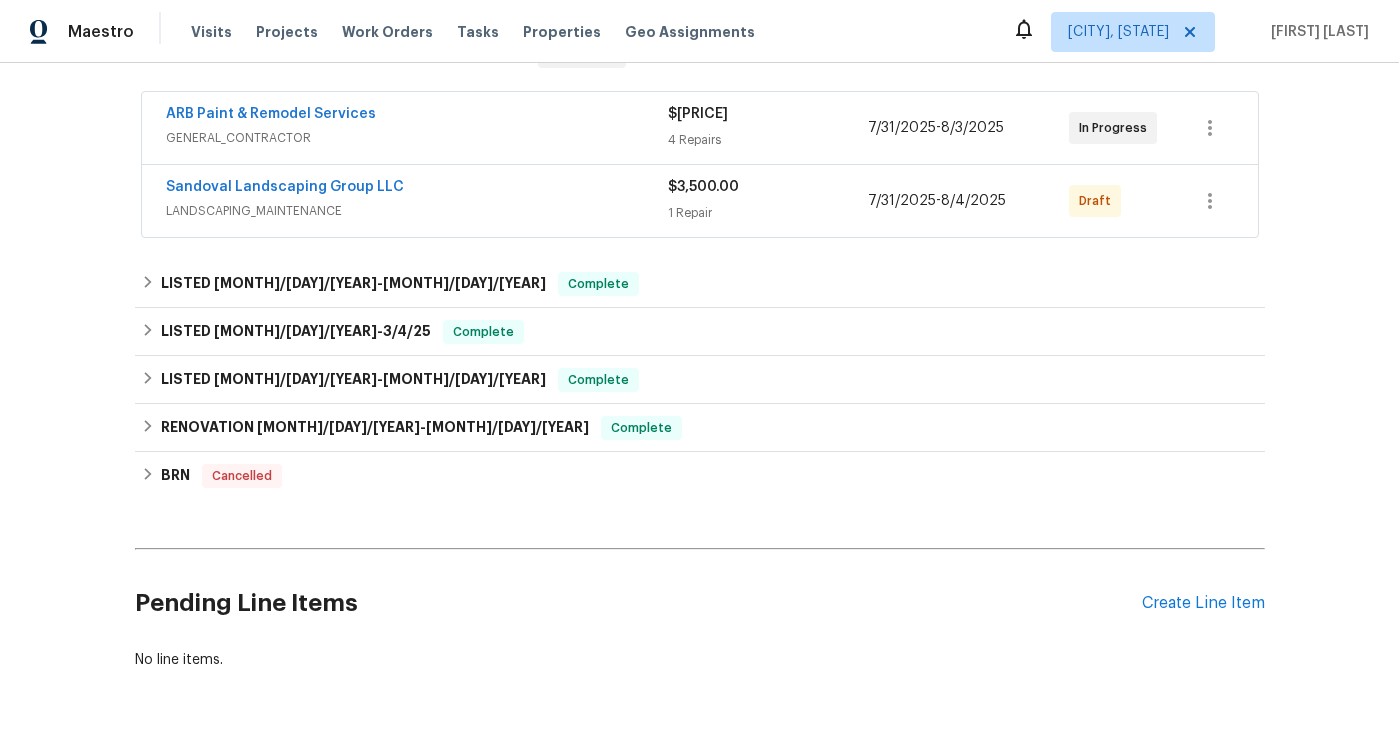 scroll, scrollTop: 407, scrollLeft: 0, axis: vertical 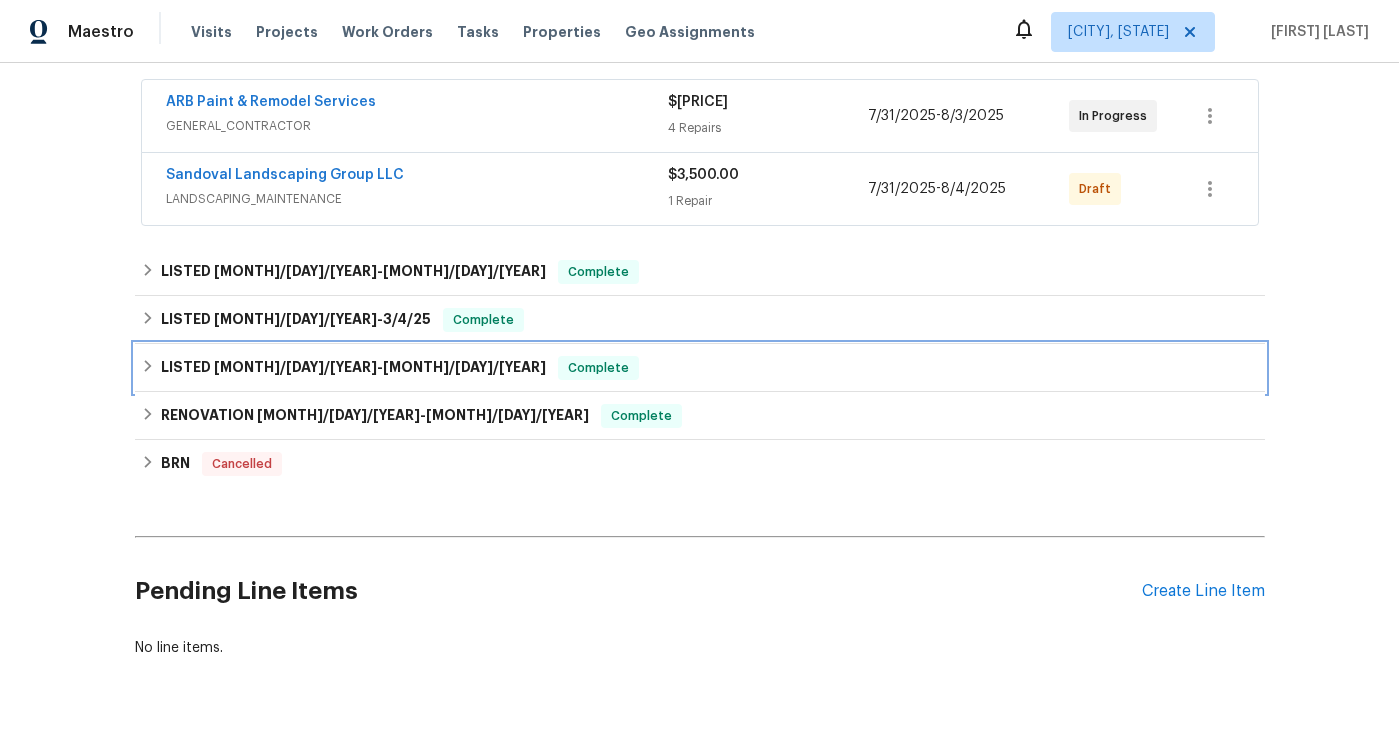 click 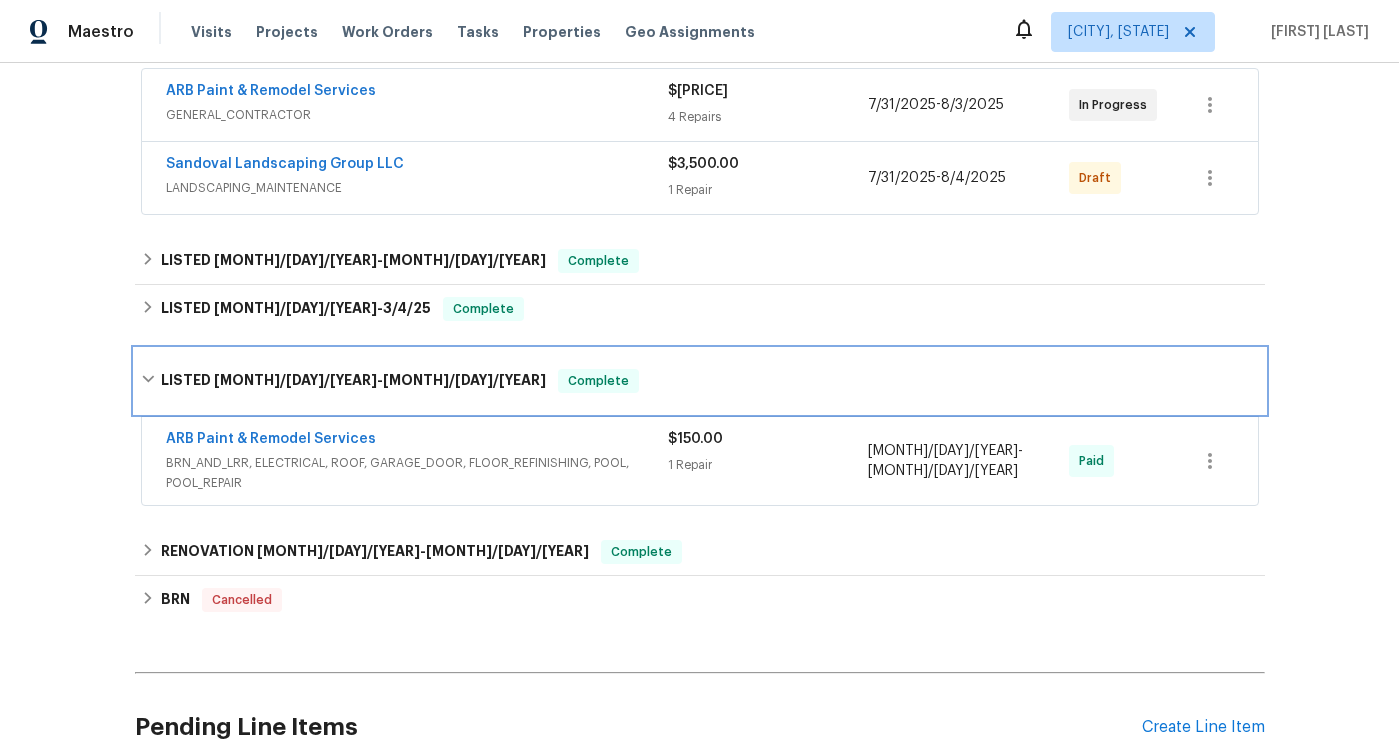 scroll, scrollTop: 420, scrollLeft: 0, axis: vertical 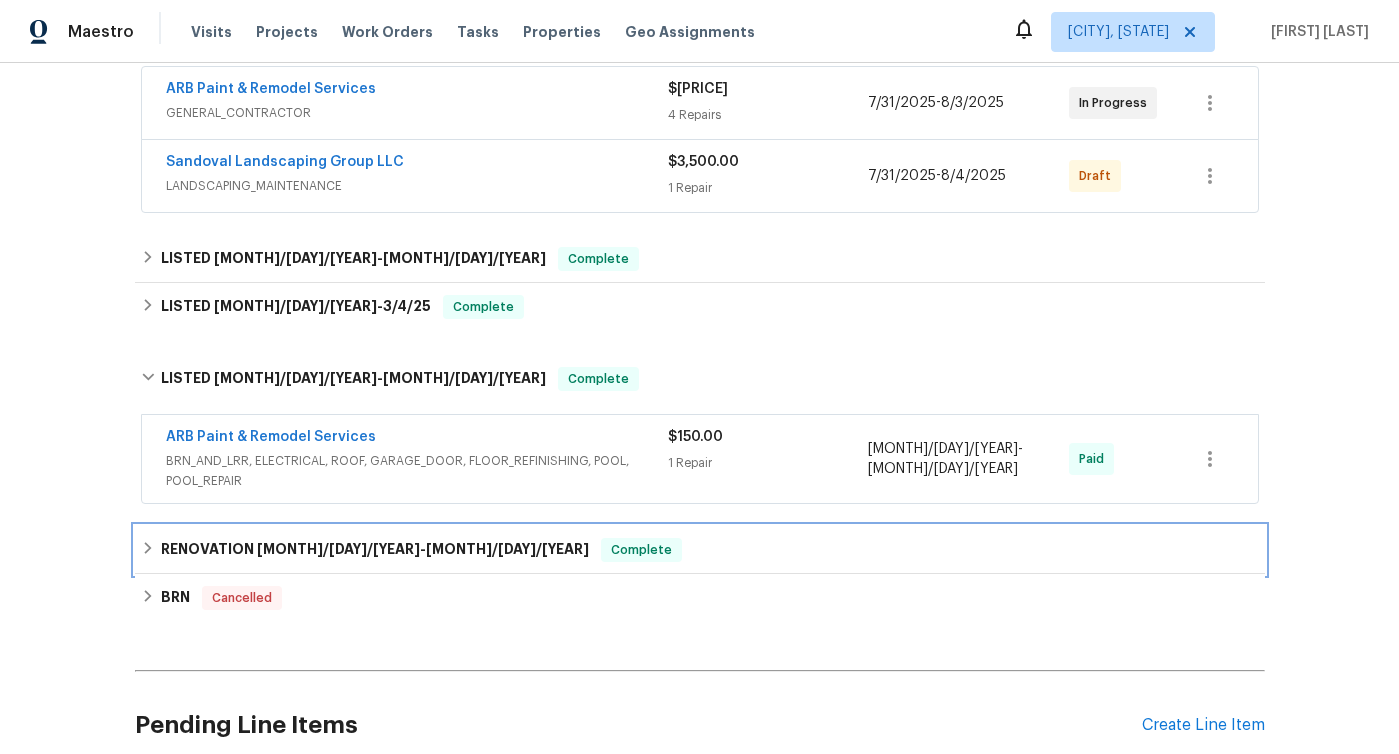 click 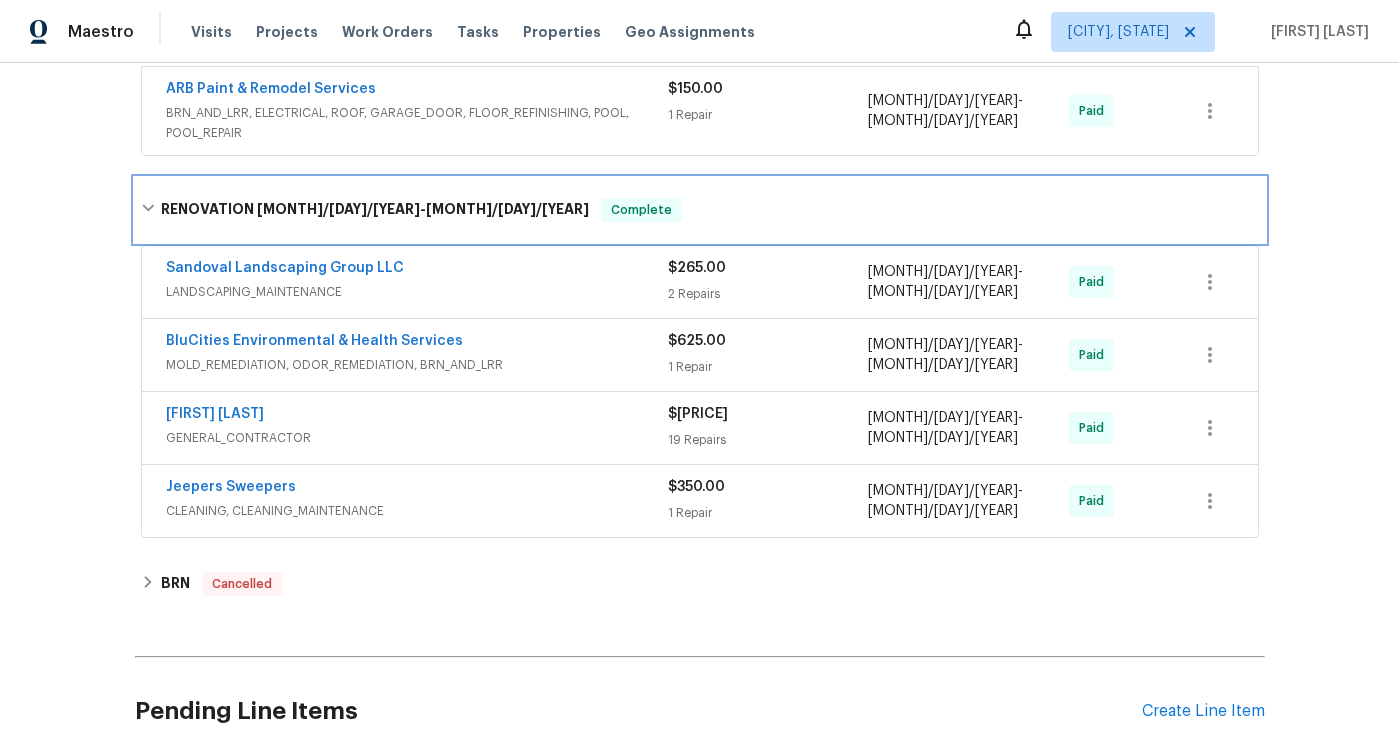 scroll, scrollTop: 770, scrollLeft: 0, axis: vertical 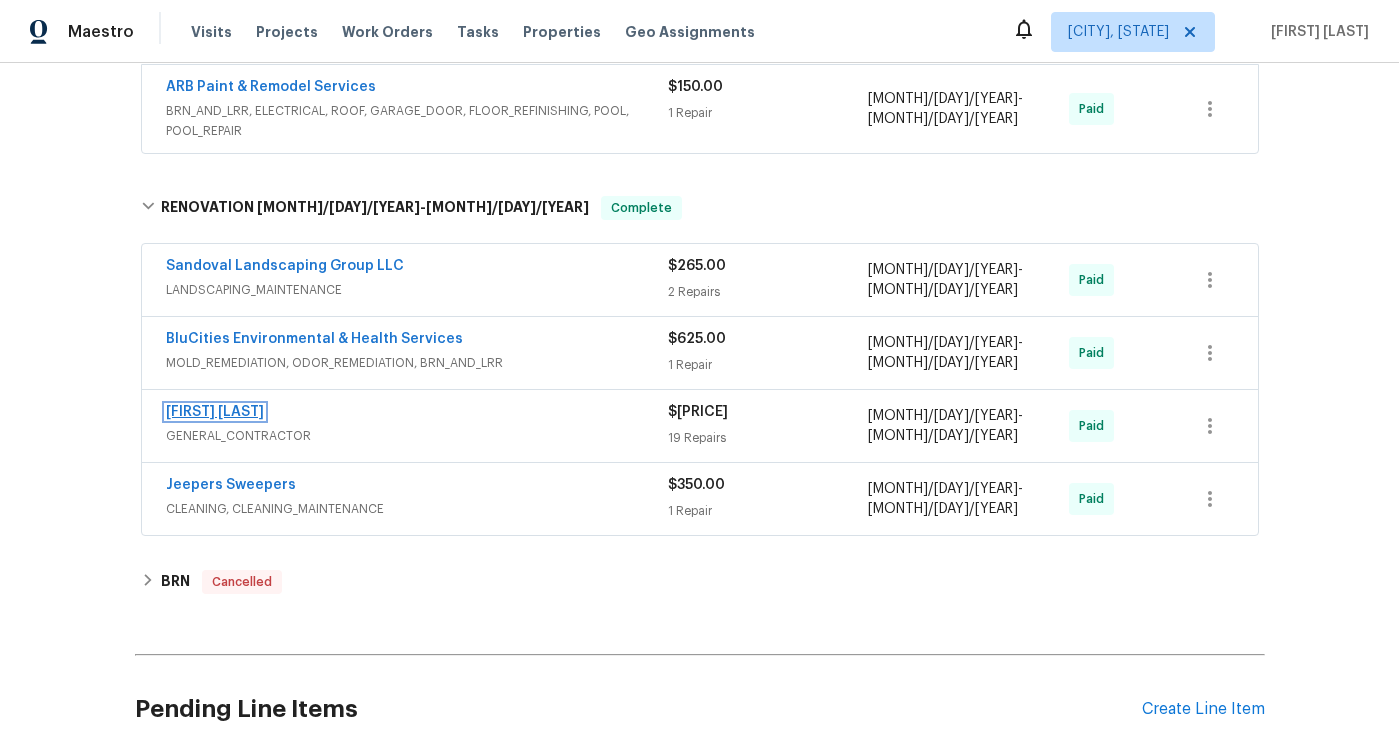 click on "[FIRST] [LAST]" at bounding box center (215, 412) 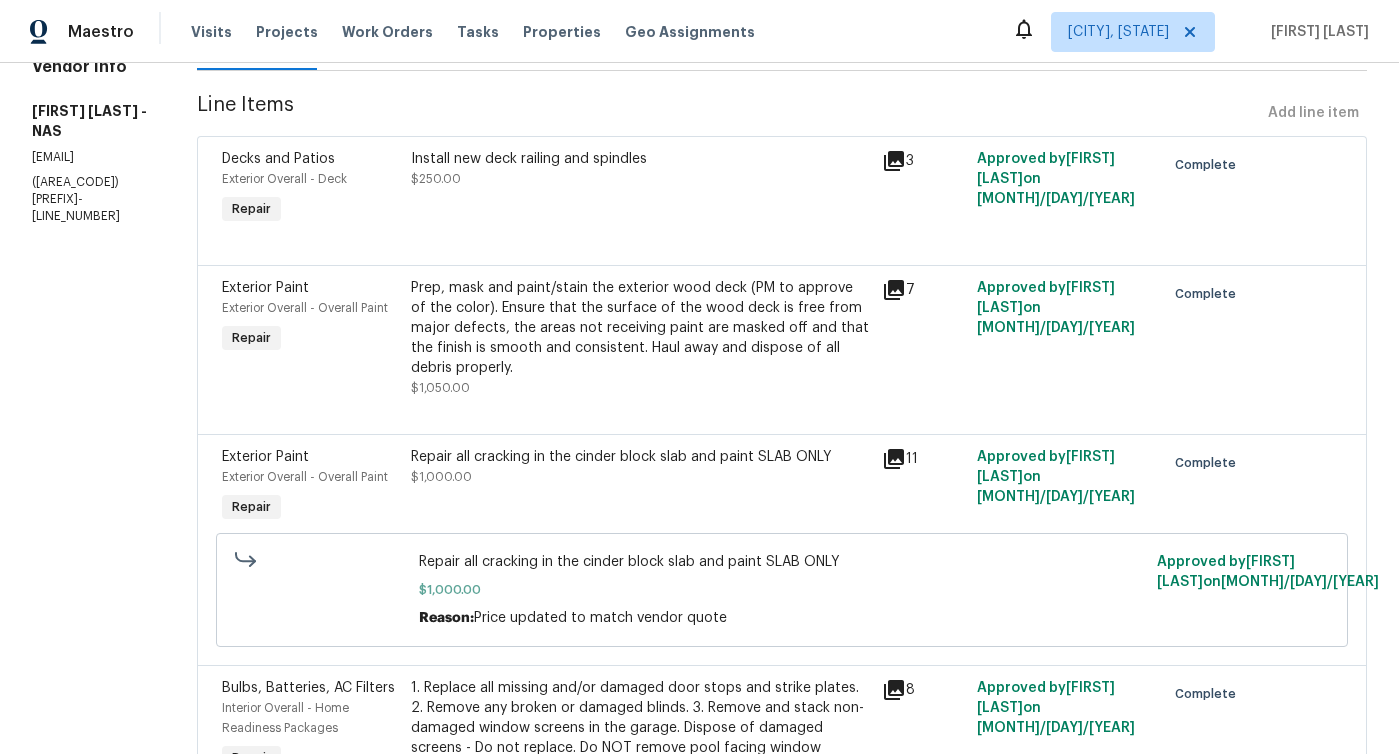 scroll, scrollTop: 0, scrollLeft: 0, axis: both 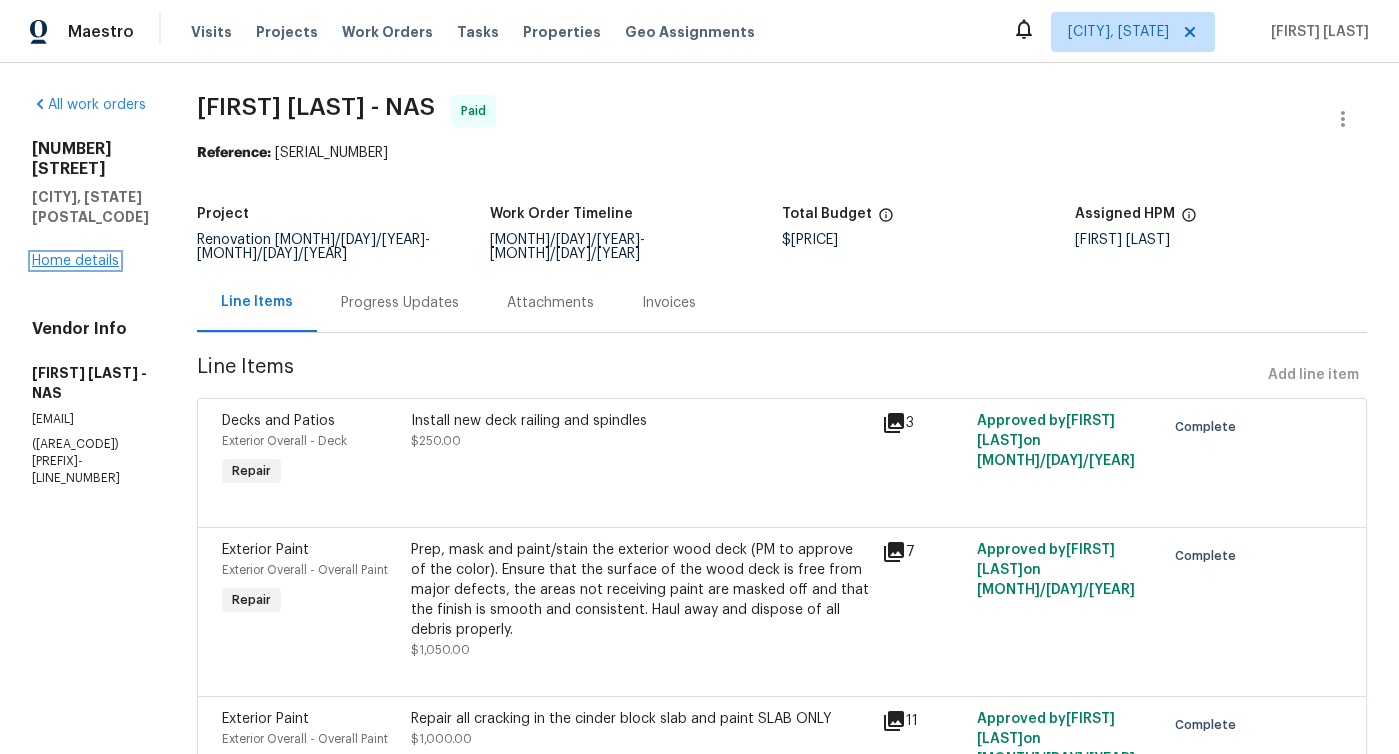 click on "Home details" at bounding box center (75, 261) 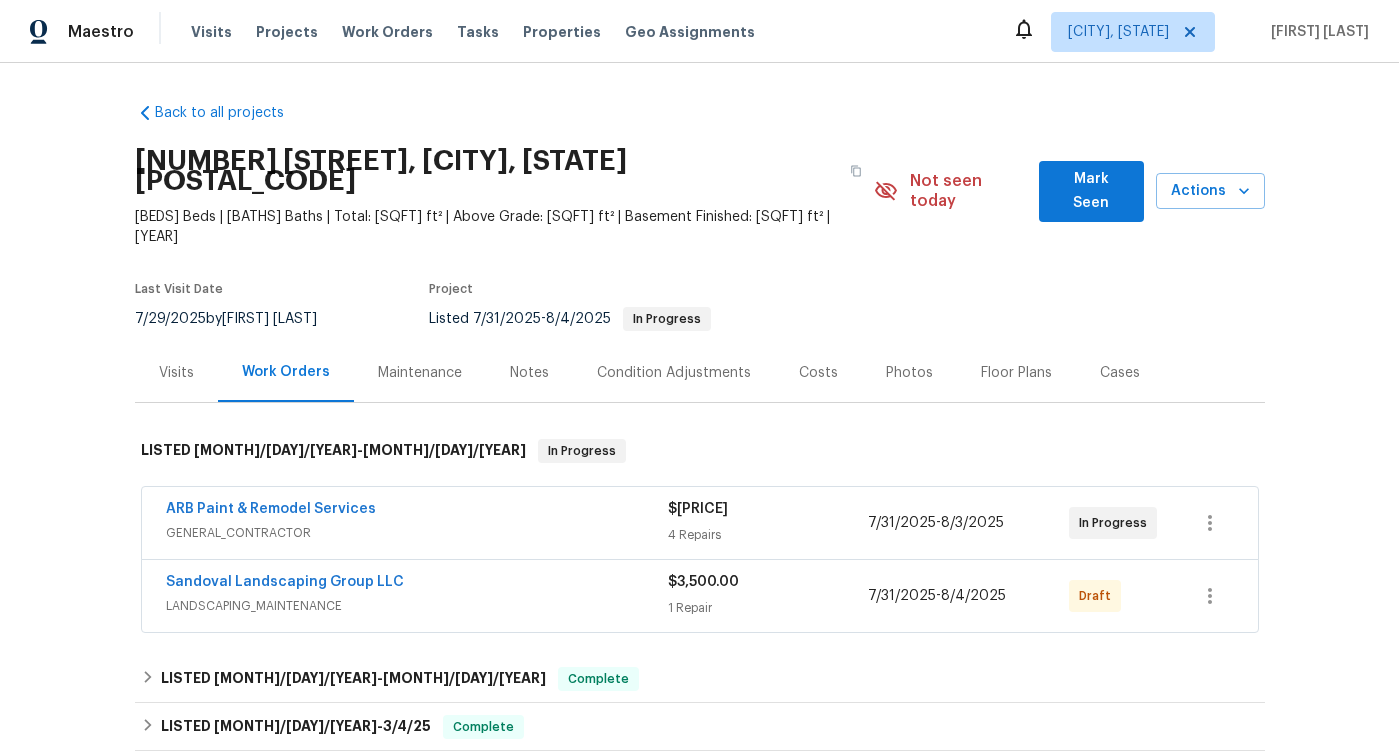 click on "Visits" at bounding box center (176, 373) 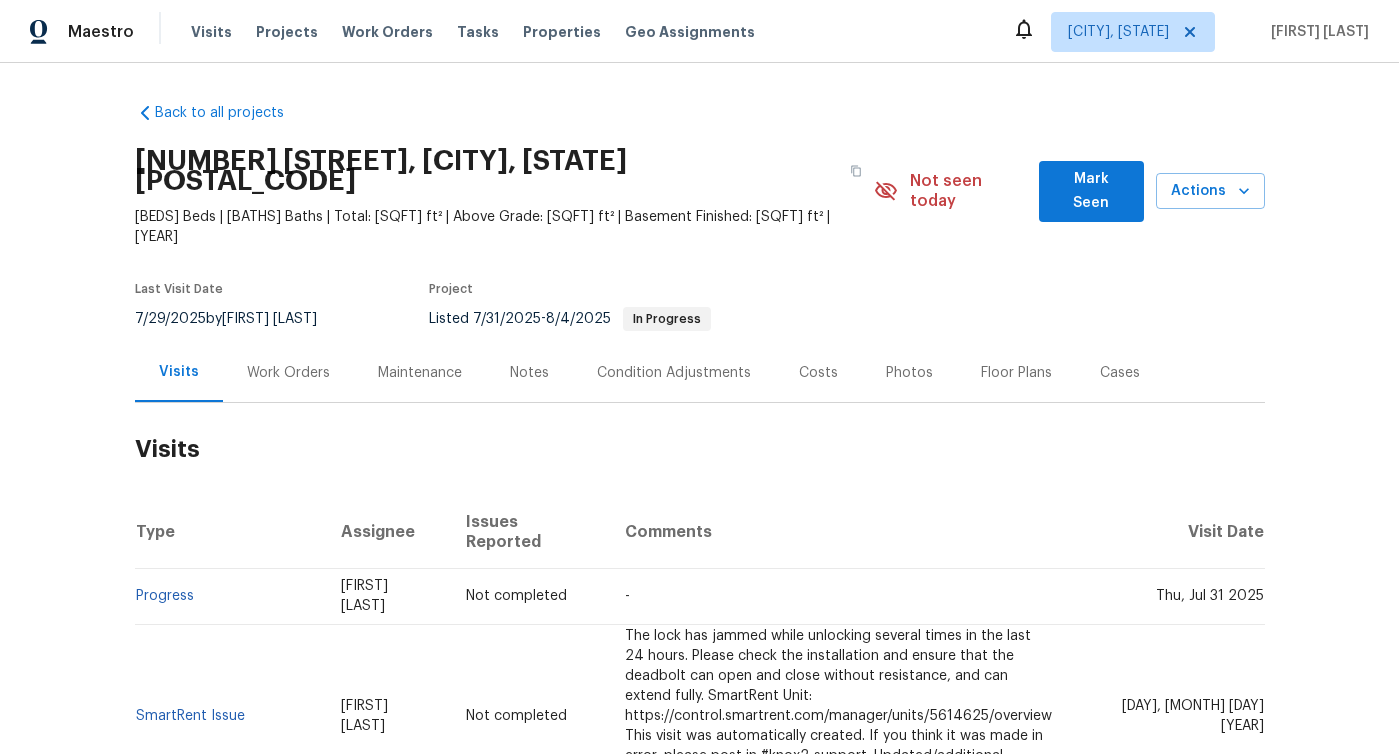 click on "Work Orders" at bounding box center [288, 373] 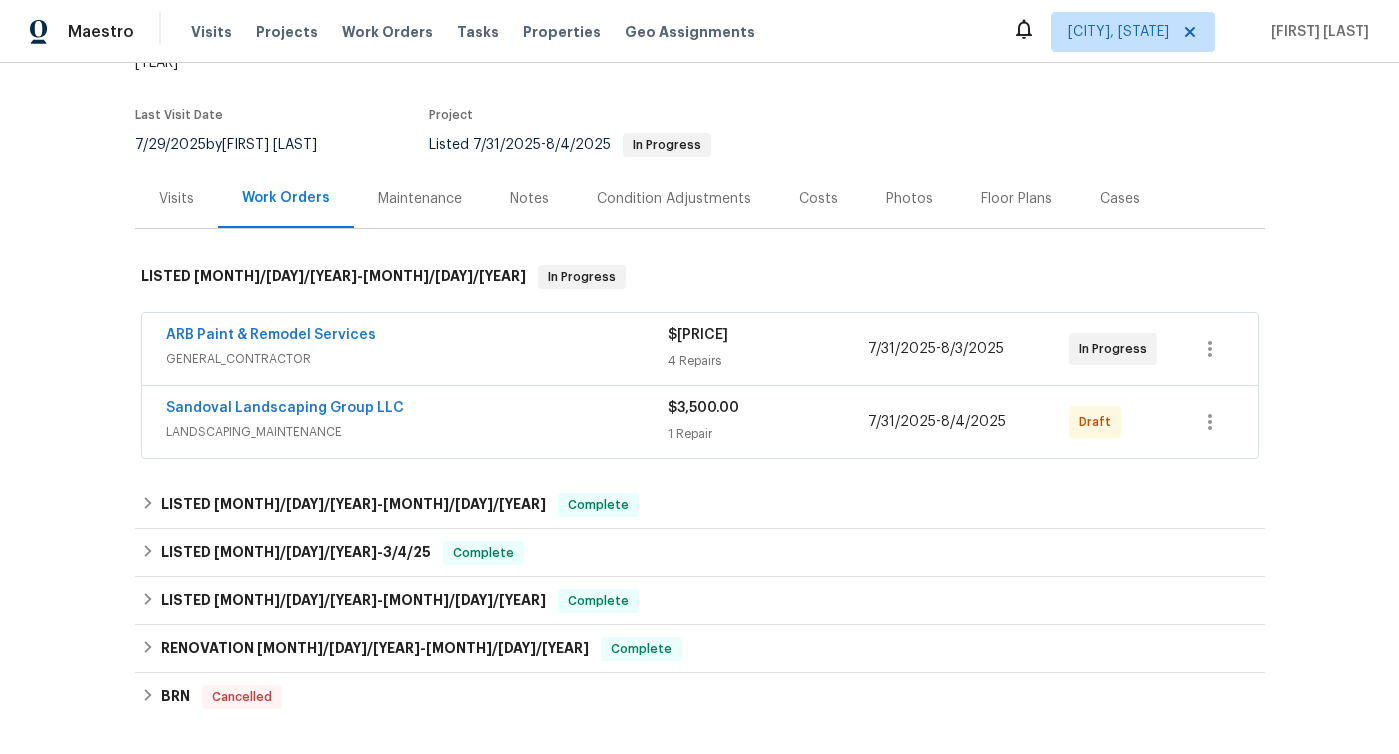 scroll, scrollTop: 0, scrollLeft: 0, axis: both 